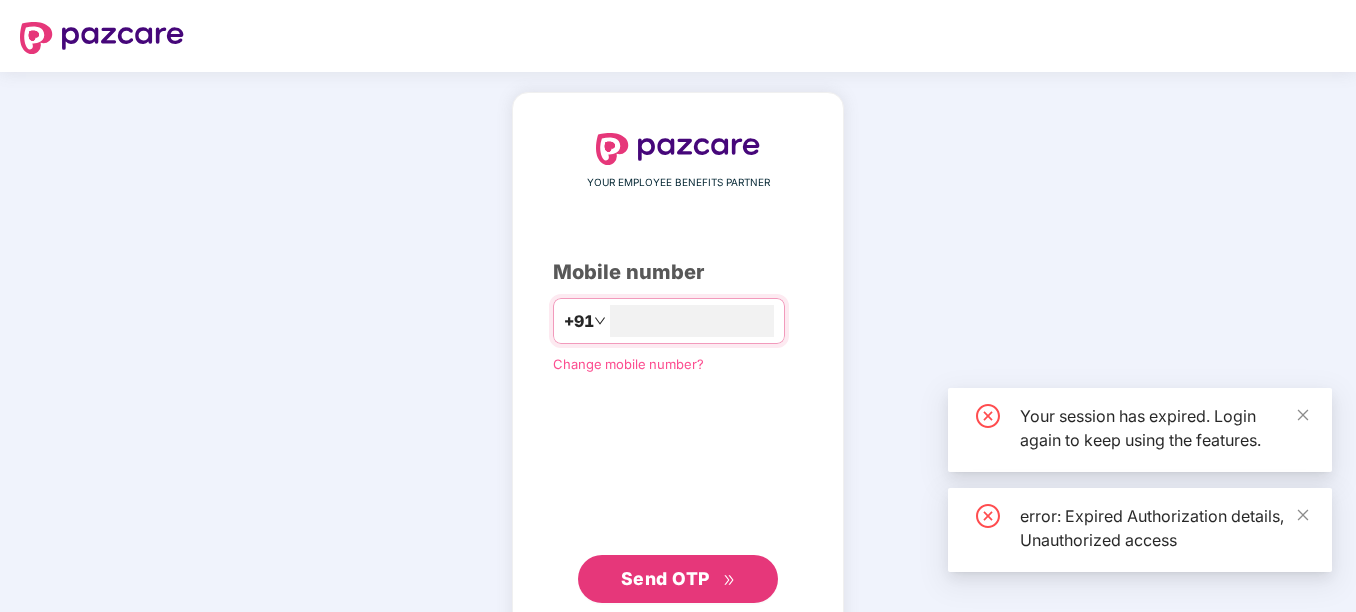 scroll, scrollTop: 0, scrollLeft: 0, axis: both 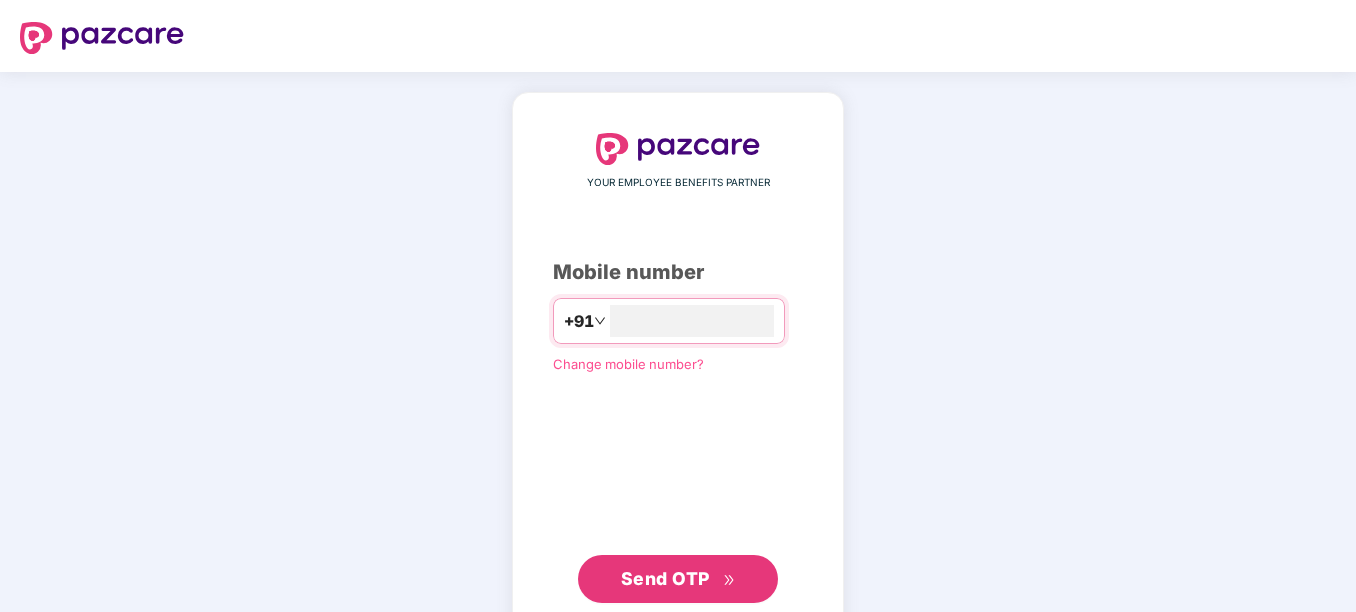 type on "**********" 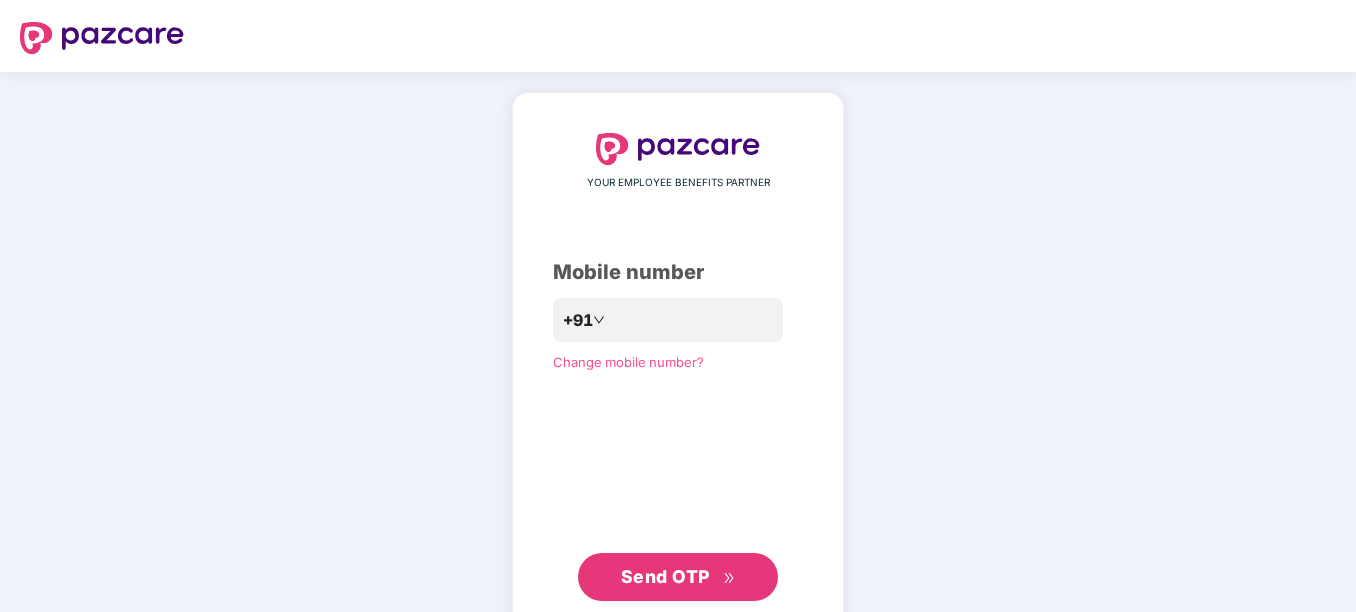 click on "Send OTP" at bounding box center [678, 577] 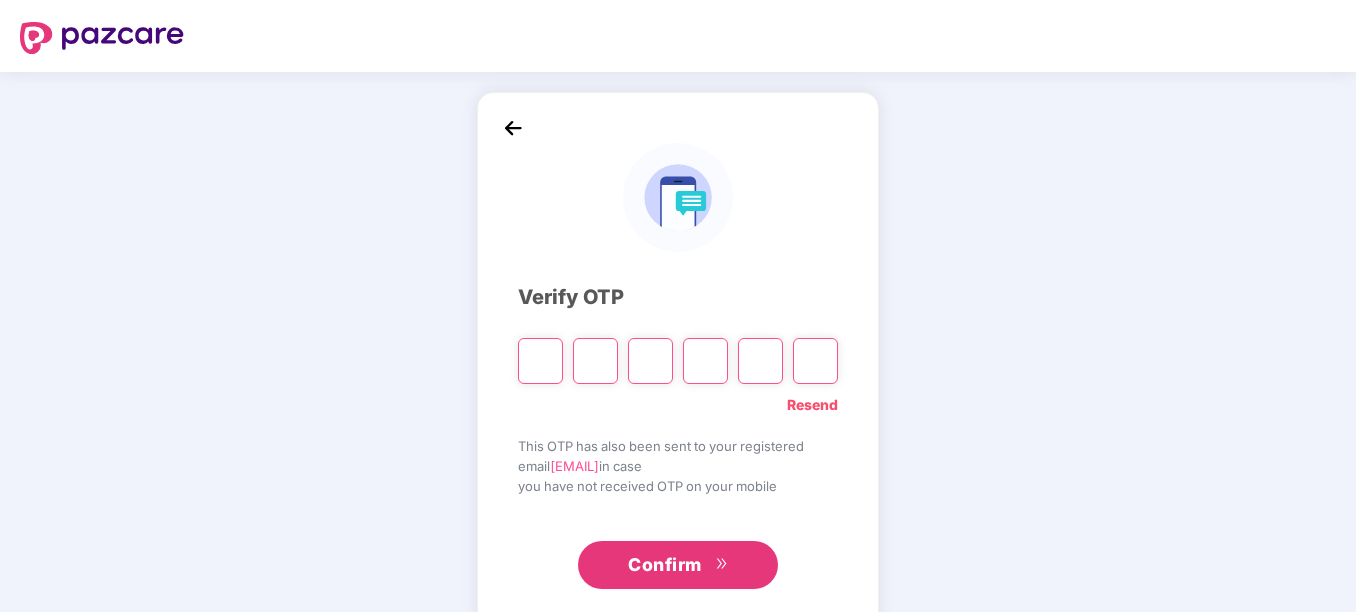 type on "*" 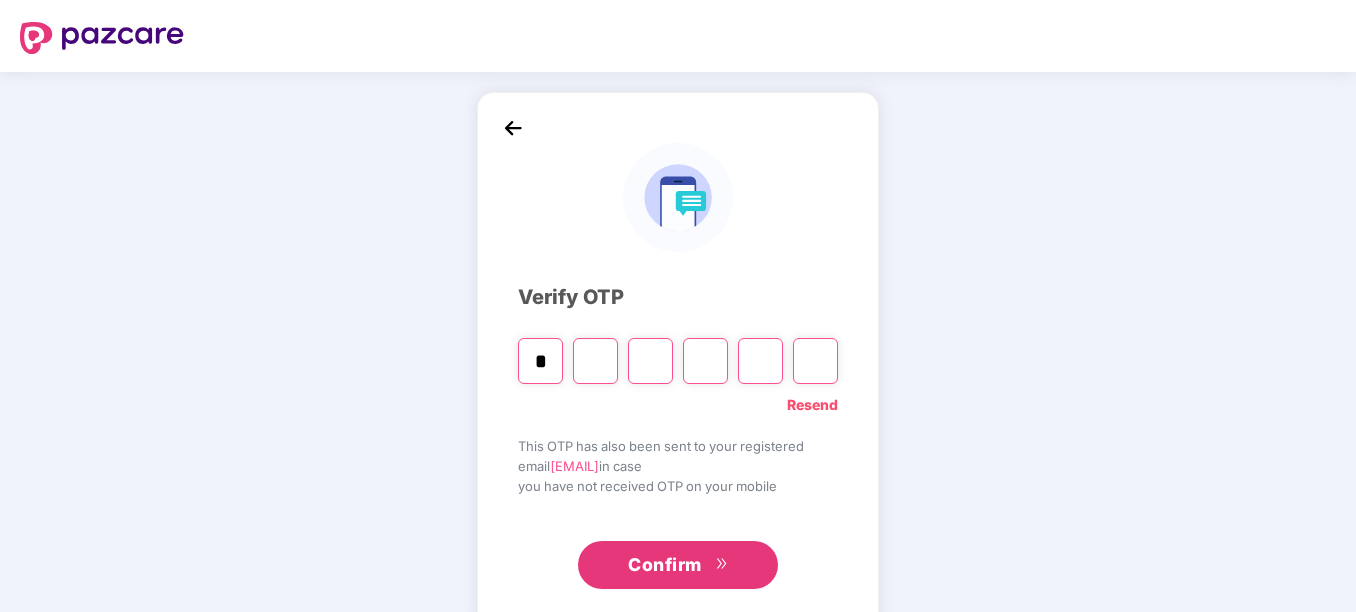 type on "*" 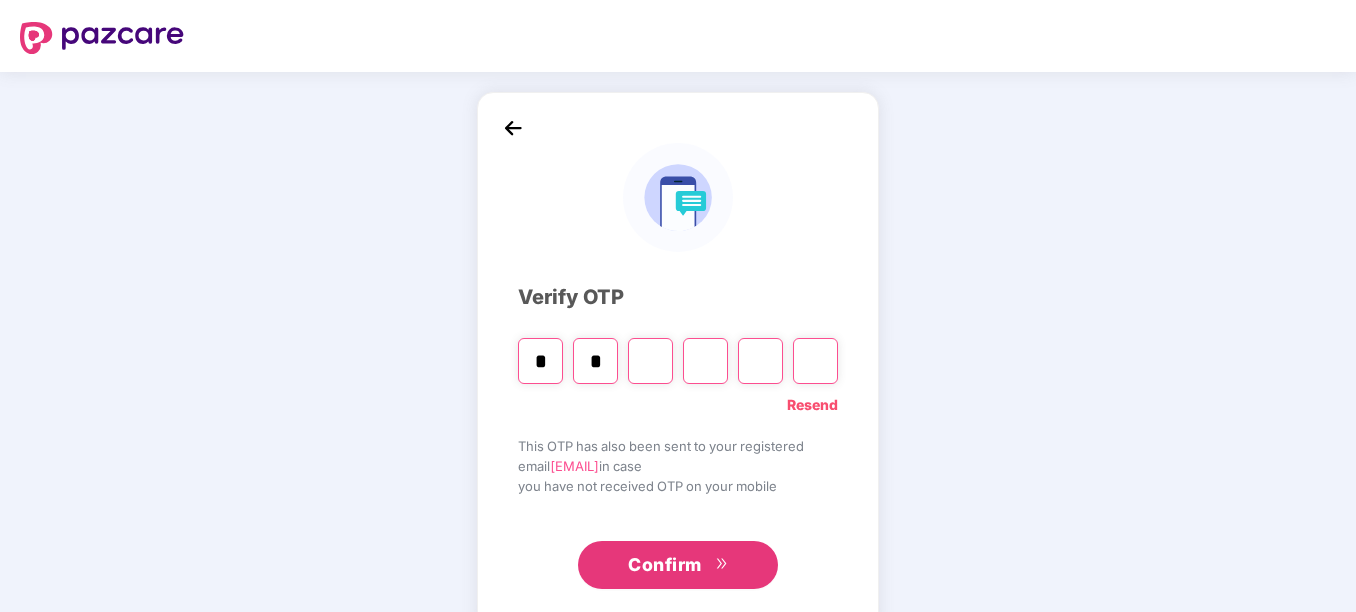 type on "*" 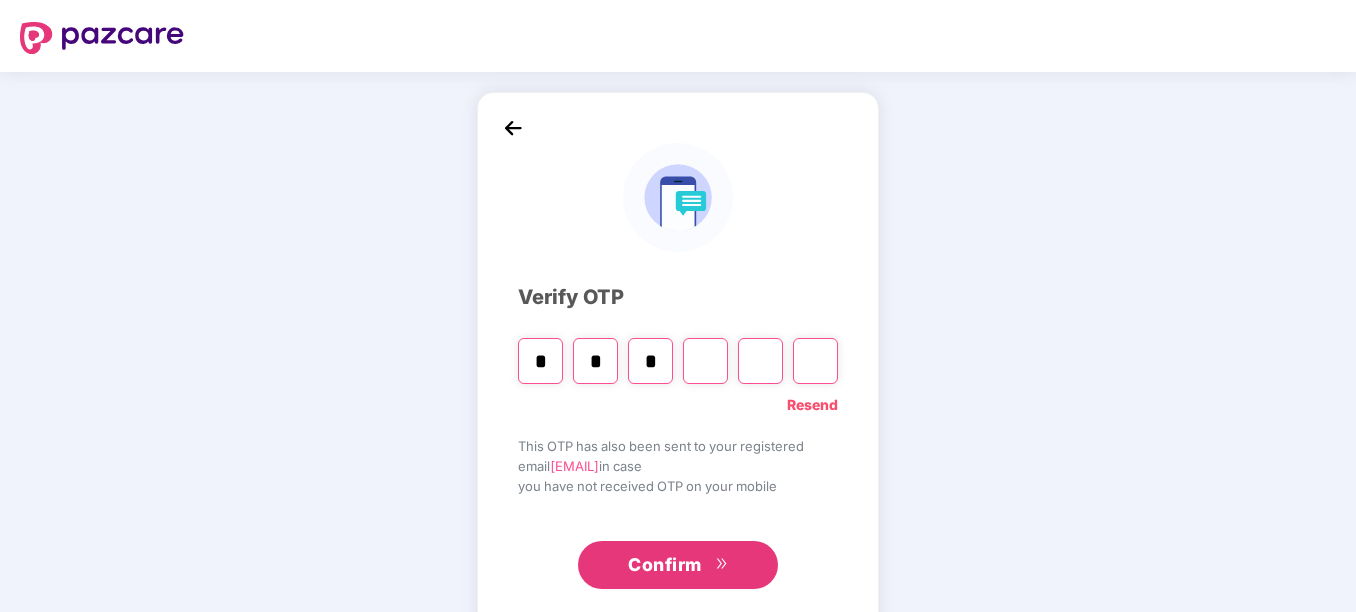 type on "*" 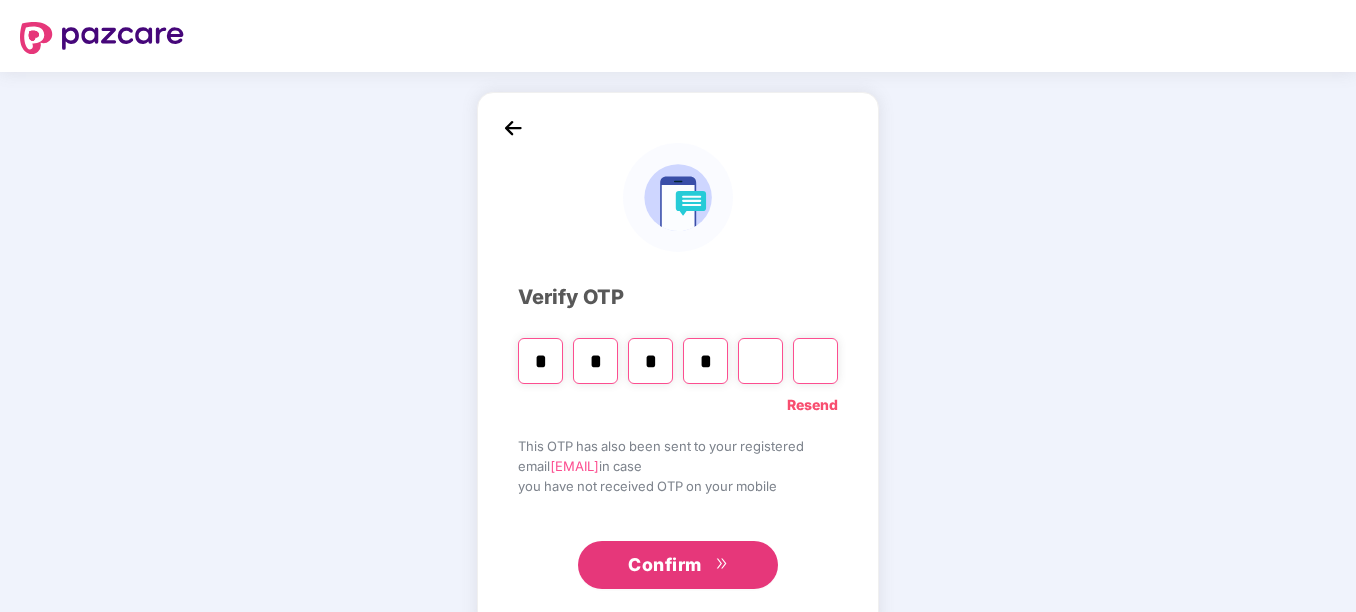 type on "*" 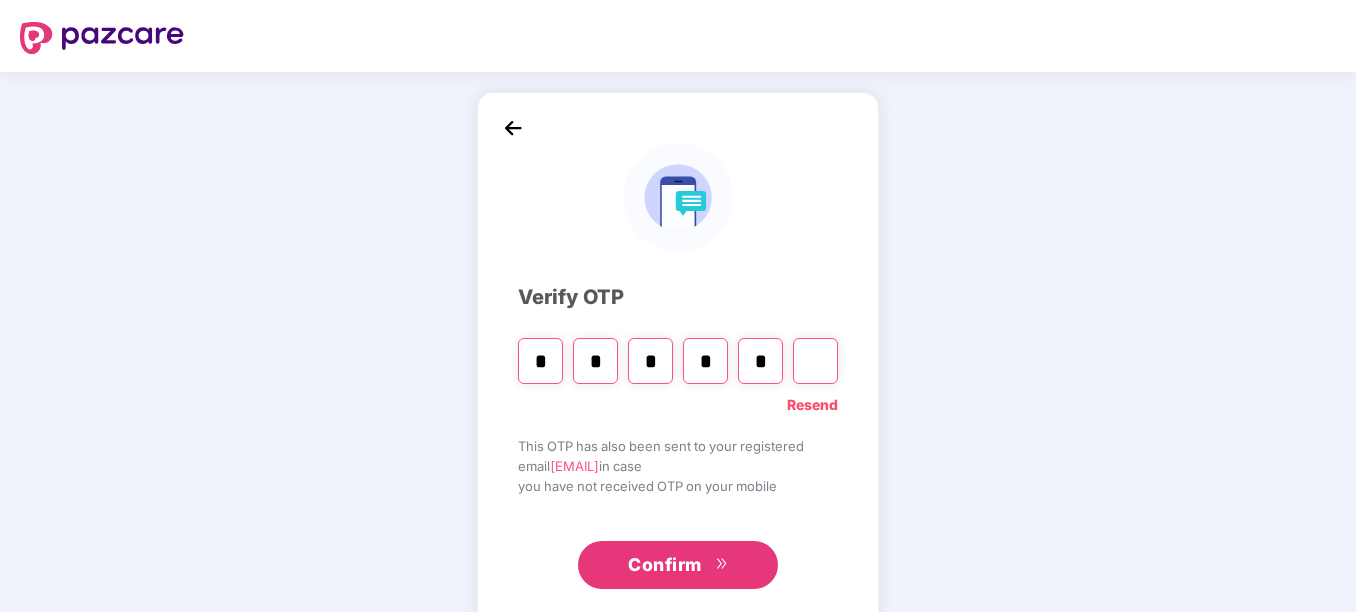 type on "*" 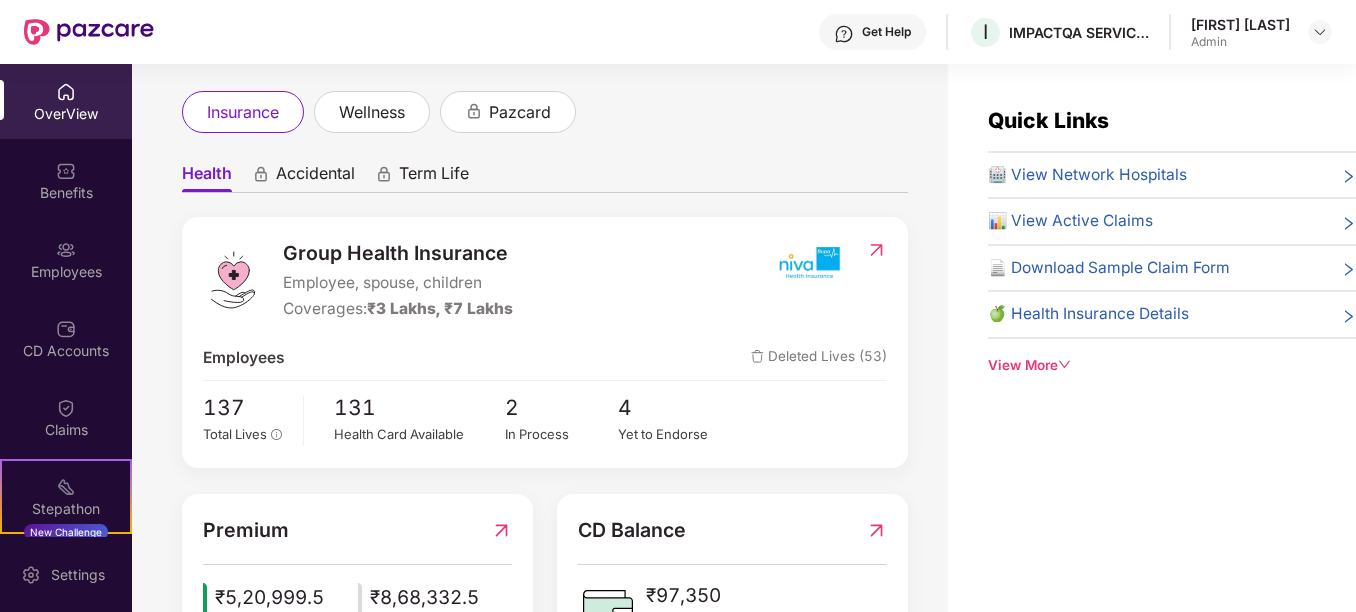 scroll, scrollTop: 0, scrollLeft: 0, axis: both 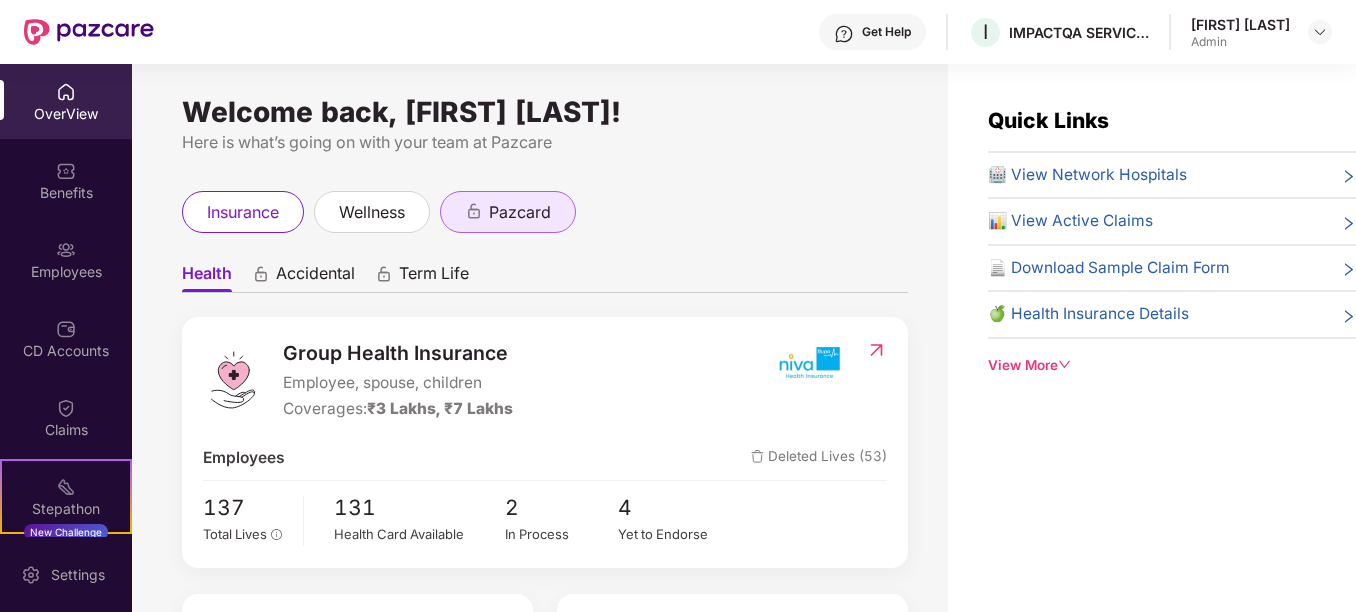 click on "pazcard" at bounding box center (520, 212) 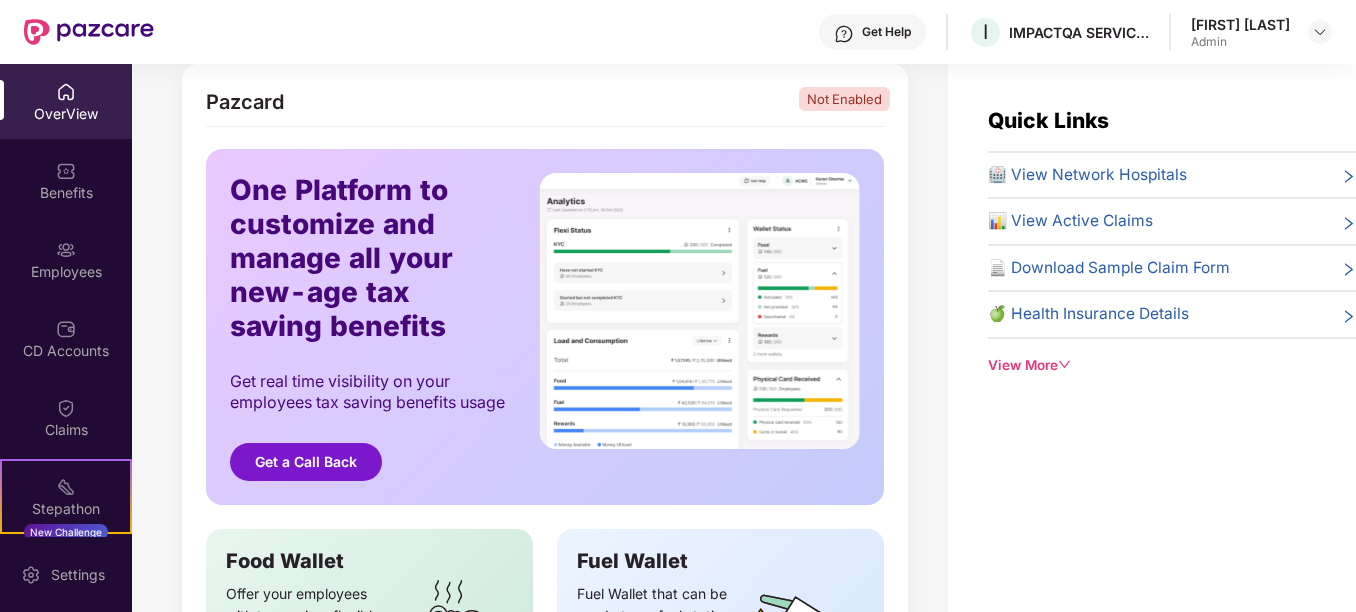 scroll, scrollTop: 0, scrollLeft: 0, axis: both 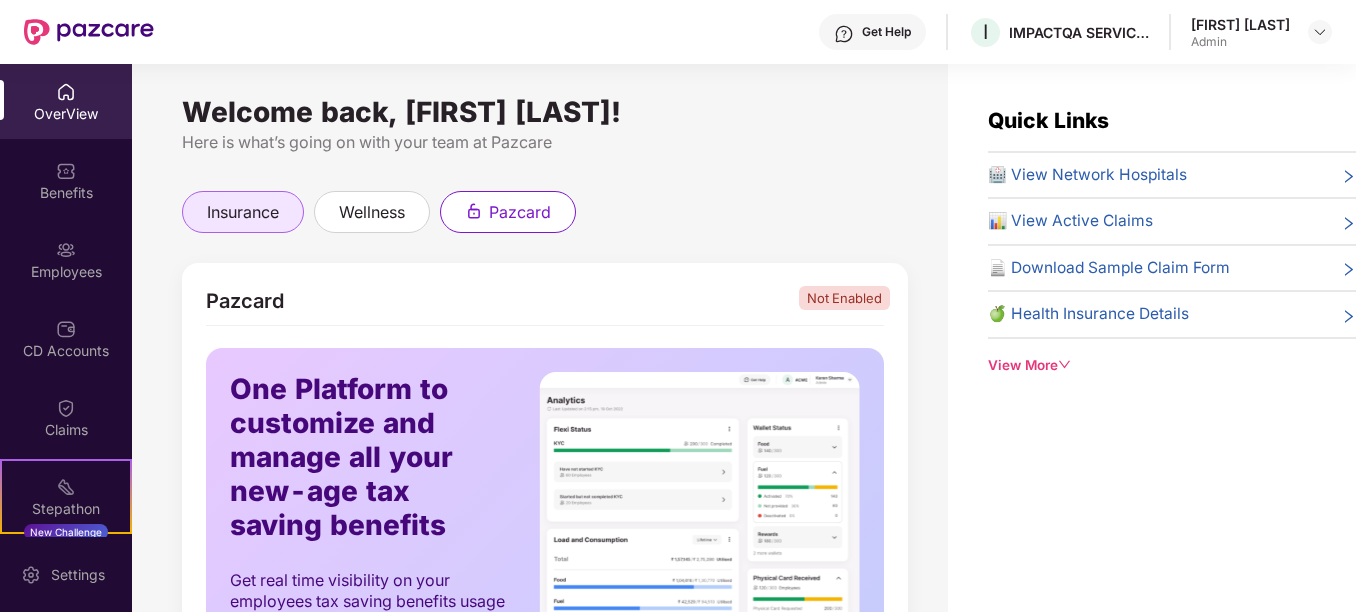 click on "insurance" at bounding box center (243, 212) 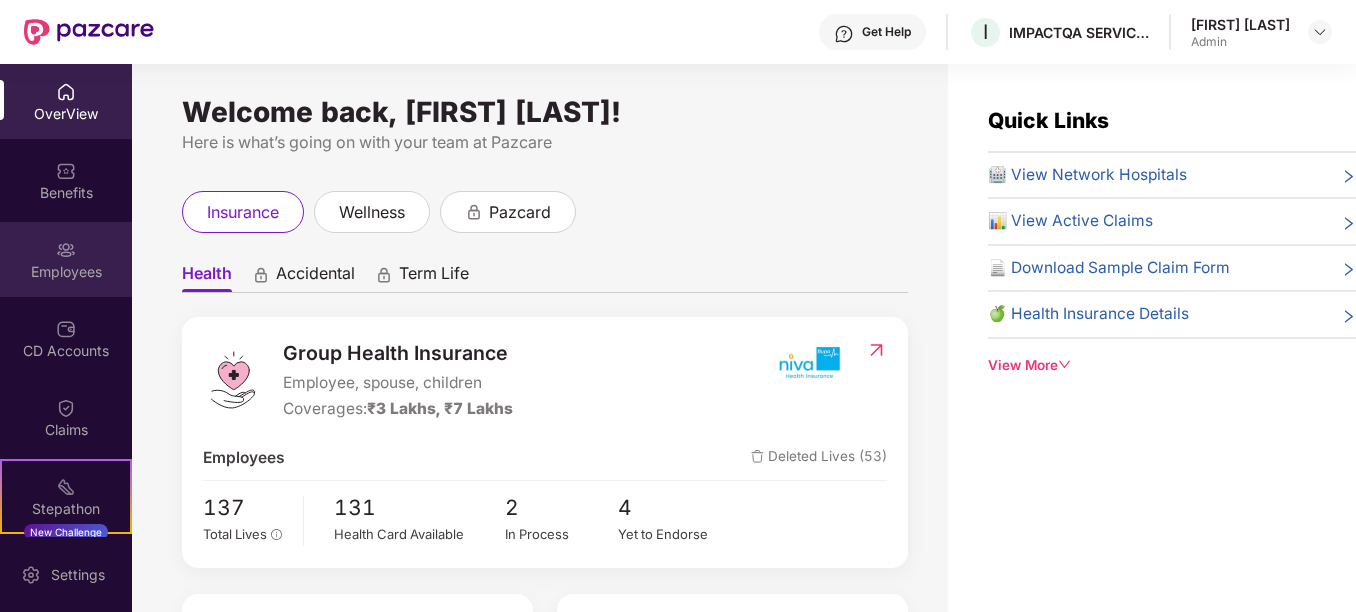 click on "Employees" at bounding box center (66, 259) 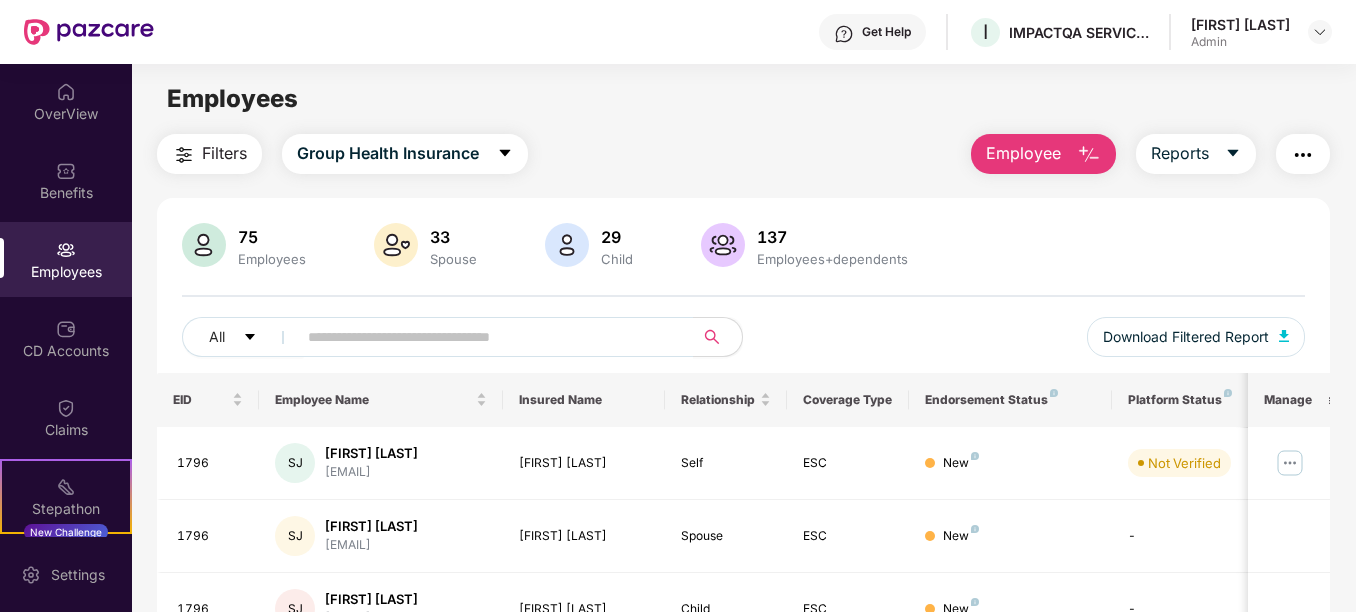 click on "Employee" at bounding box center (1043, 154) 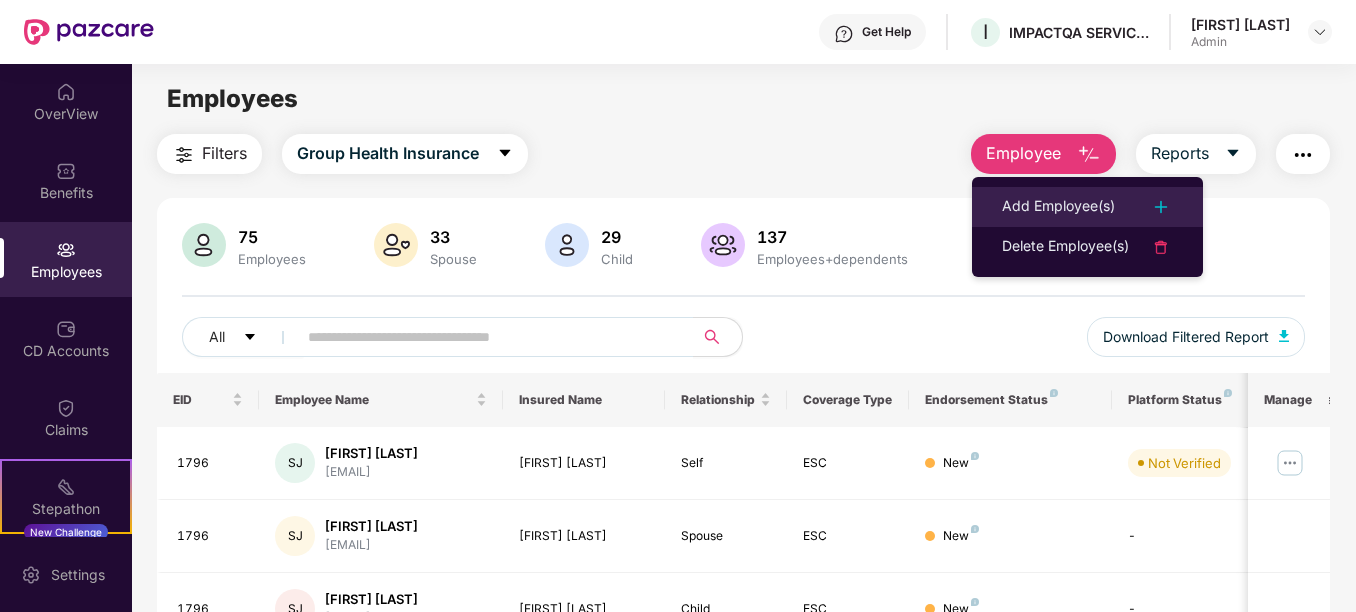 click on "Add Employee(s)" at bounding box center (1058, 207) 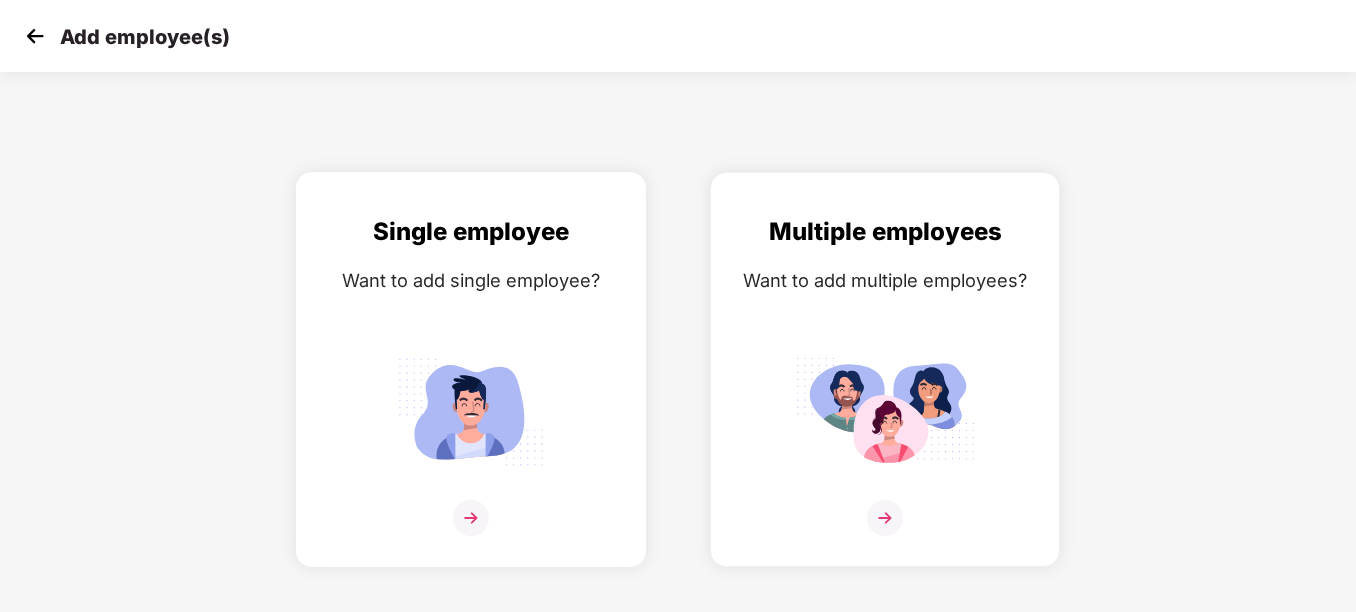 click at bounding box center (471, 411) 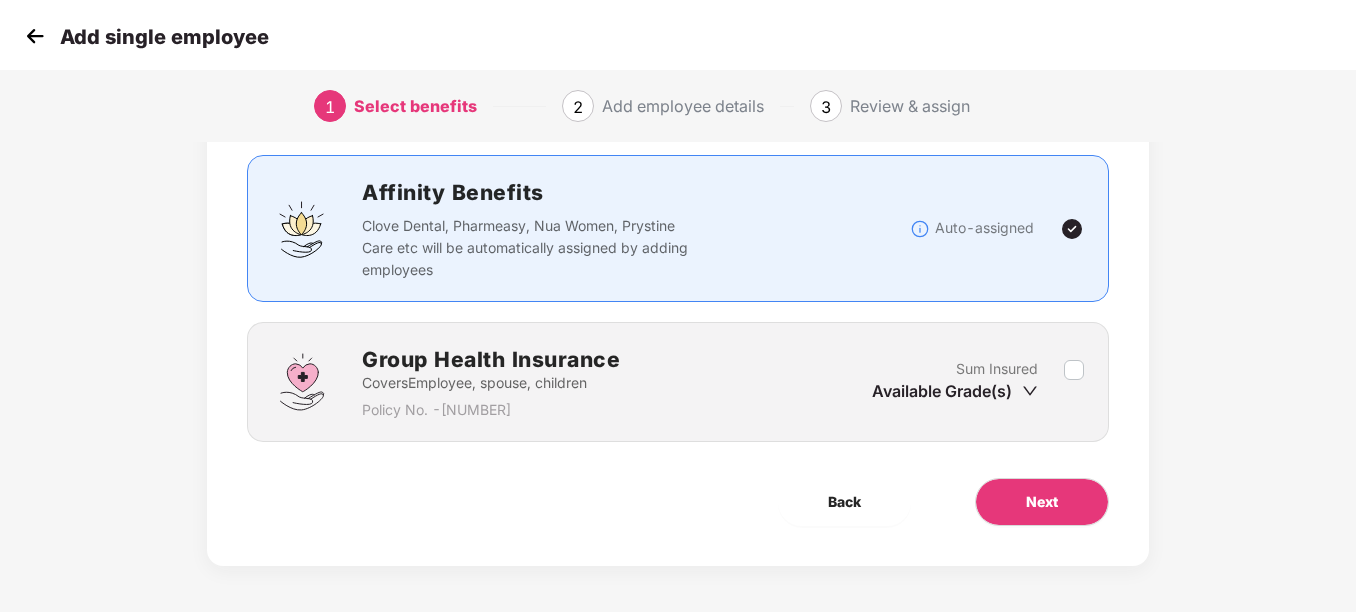 scroll, scrollTop: 127, scrollLeft: 0, axis: vertical 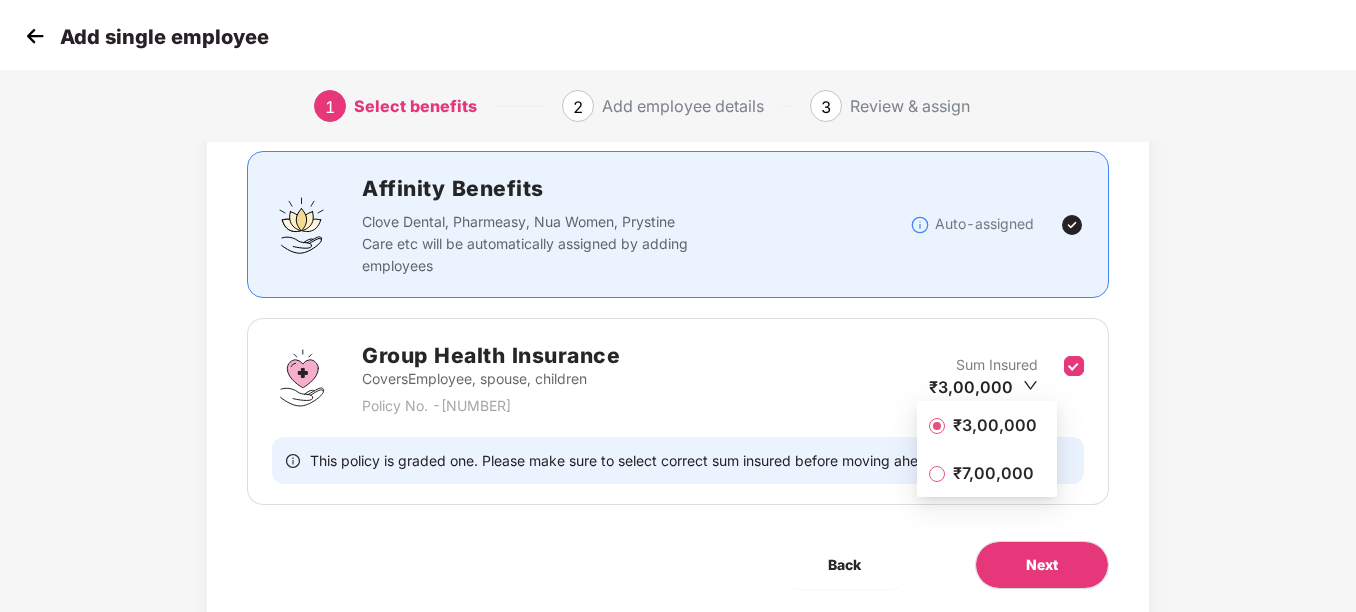 click on "₹3,00,000" at bounding box center (995, 425) 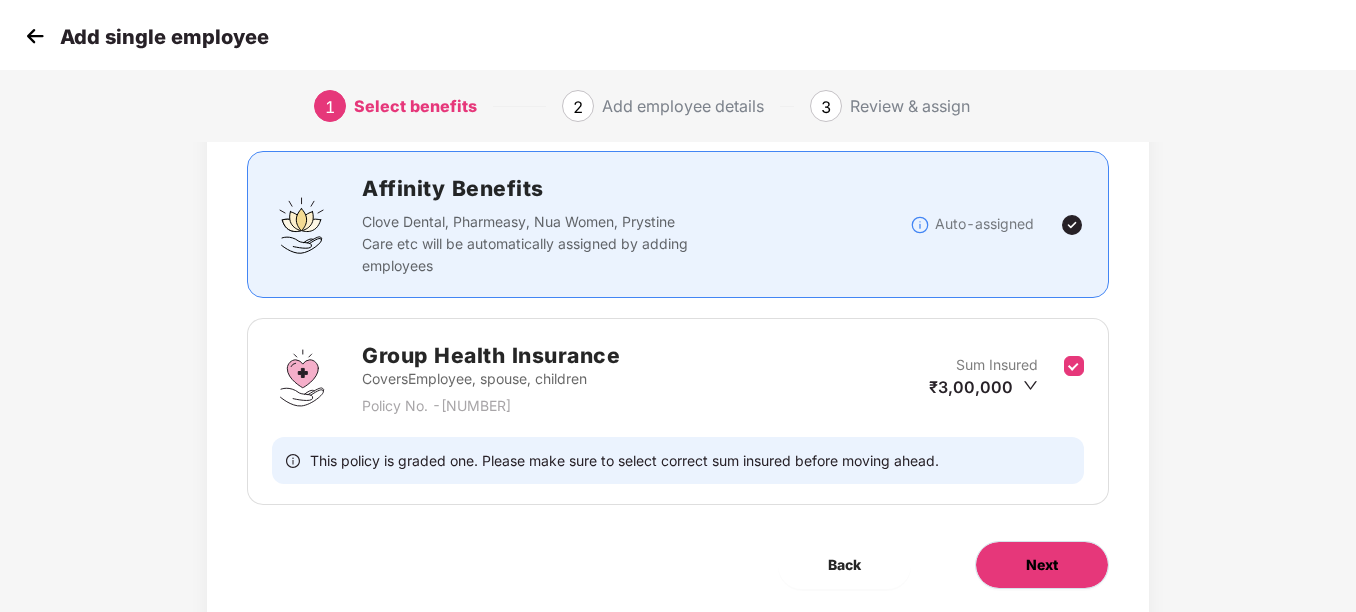 click on "Next" at bounding box center (1042, 565) 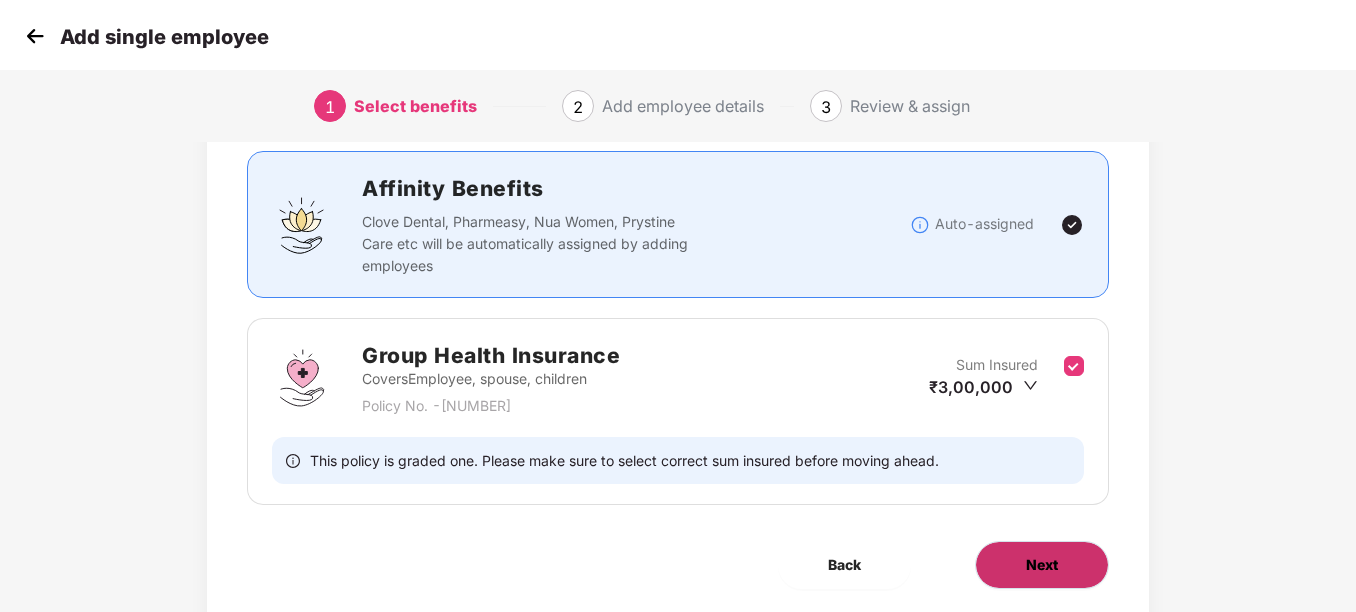 scroll, scrollTop: 0, scrollLeft: 0, axis: both 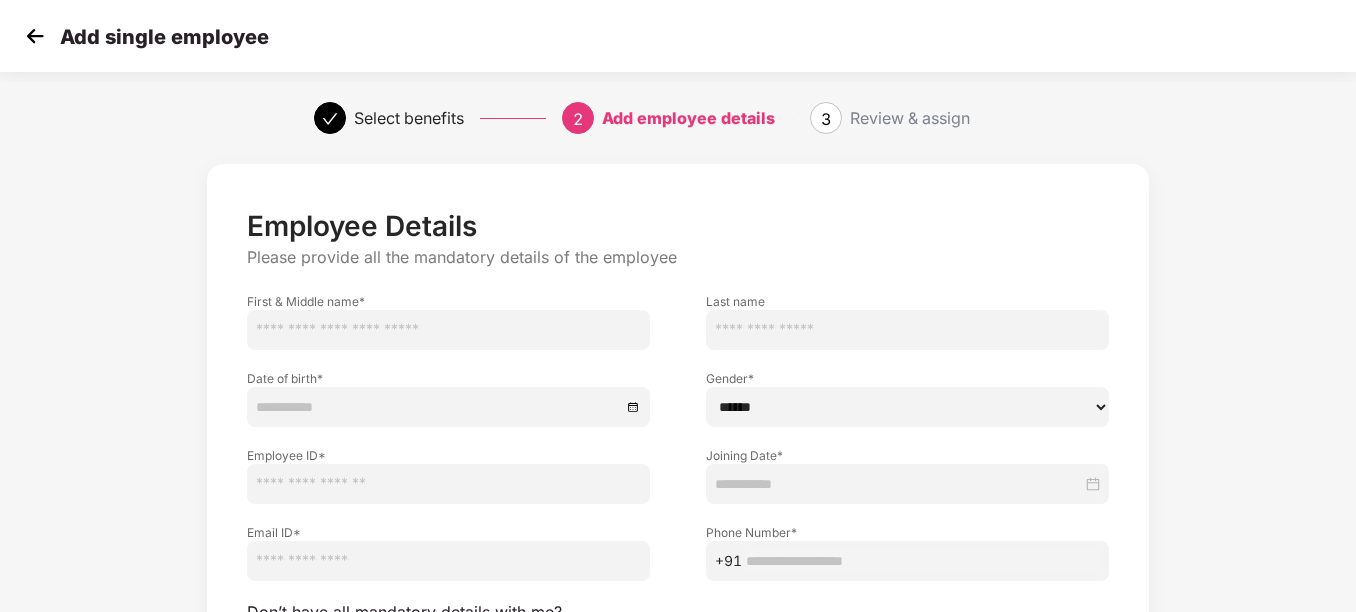 click at bounding box center (448, 330) 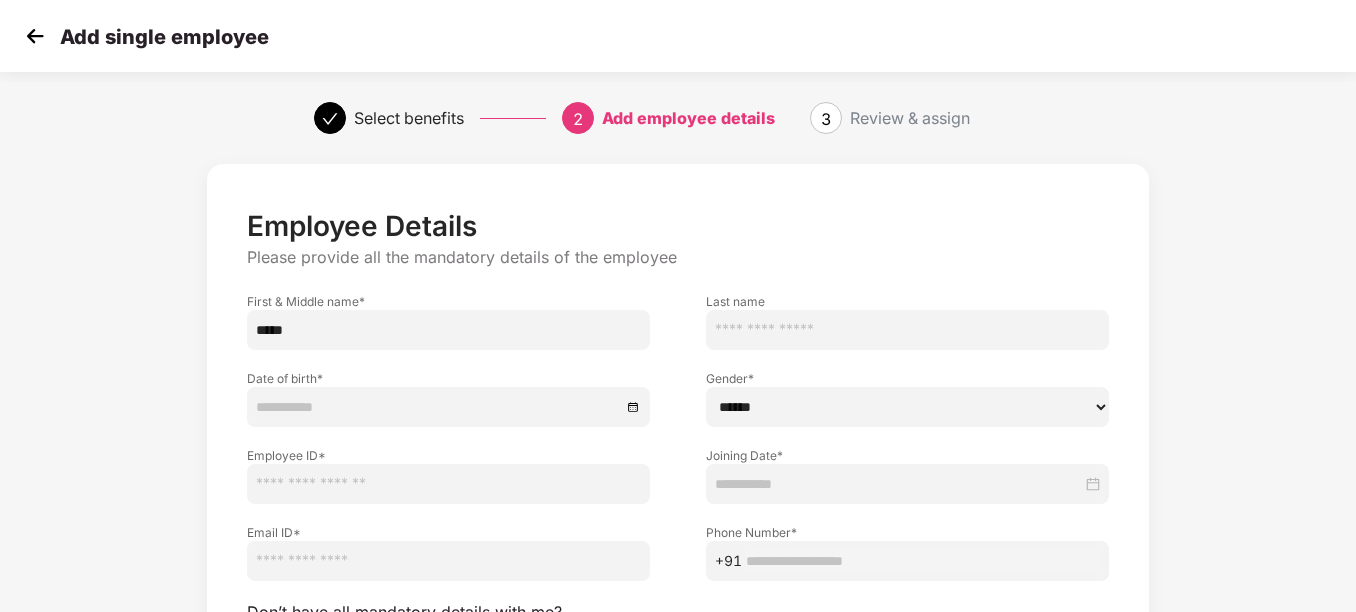 type on "*****" 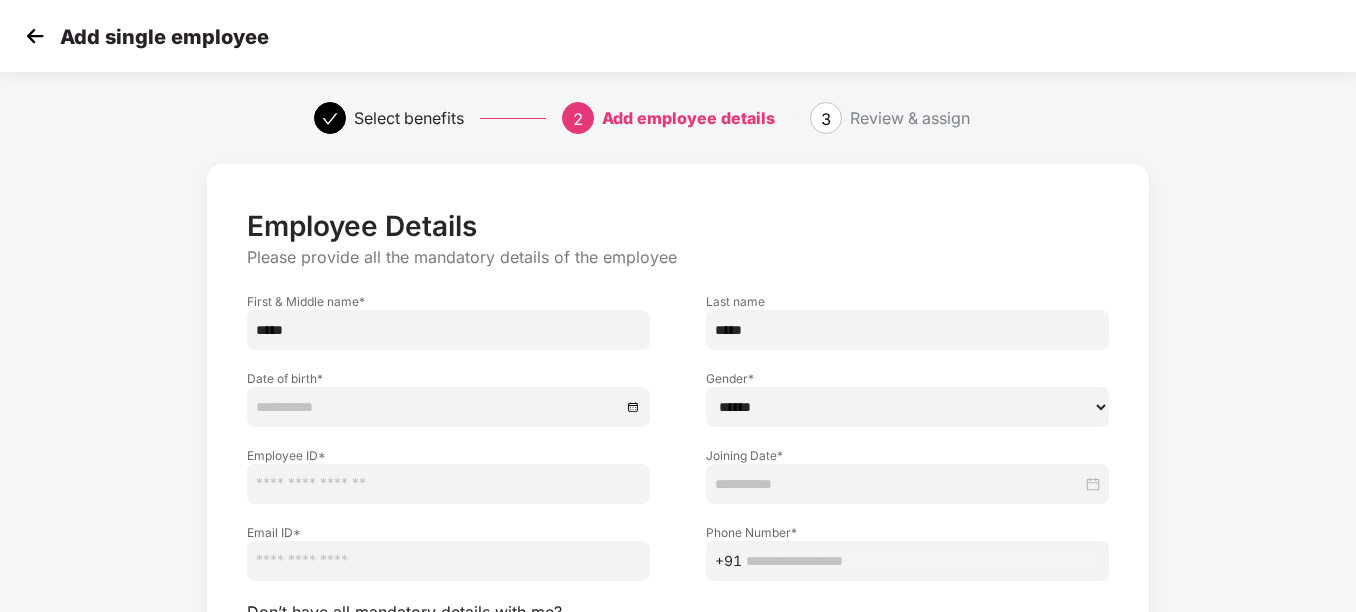 type on "*****" 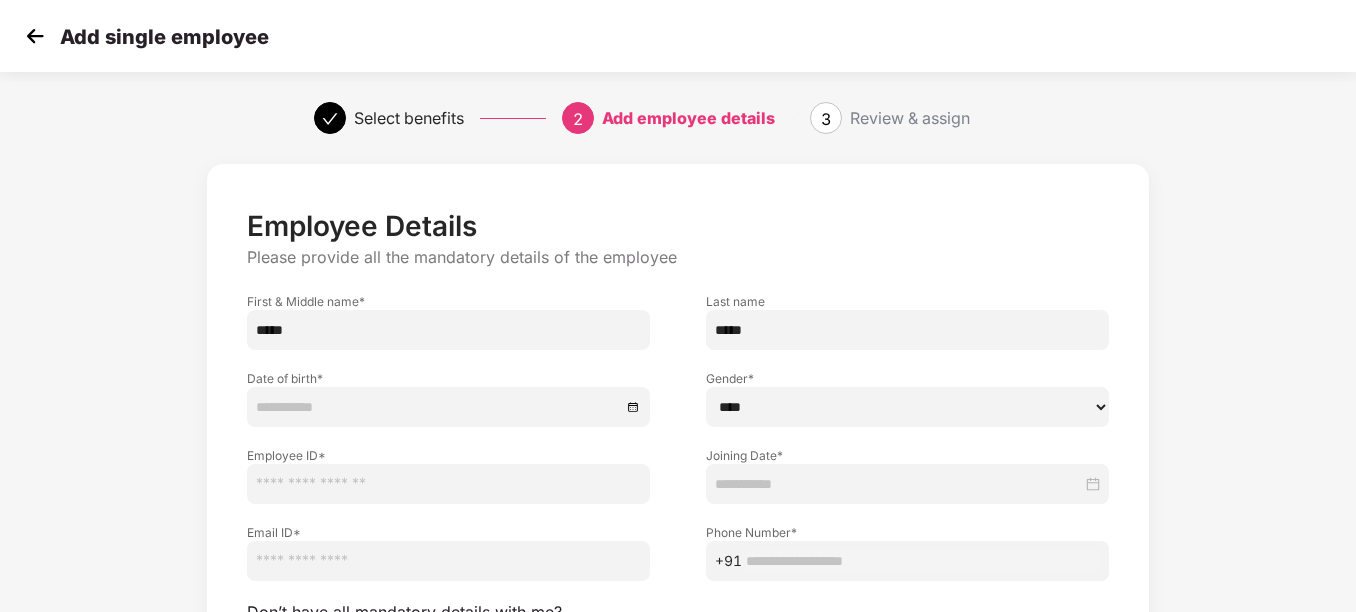 click on "****** **** ******" at bounding box center (907, 407) 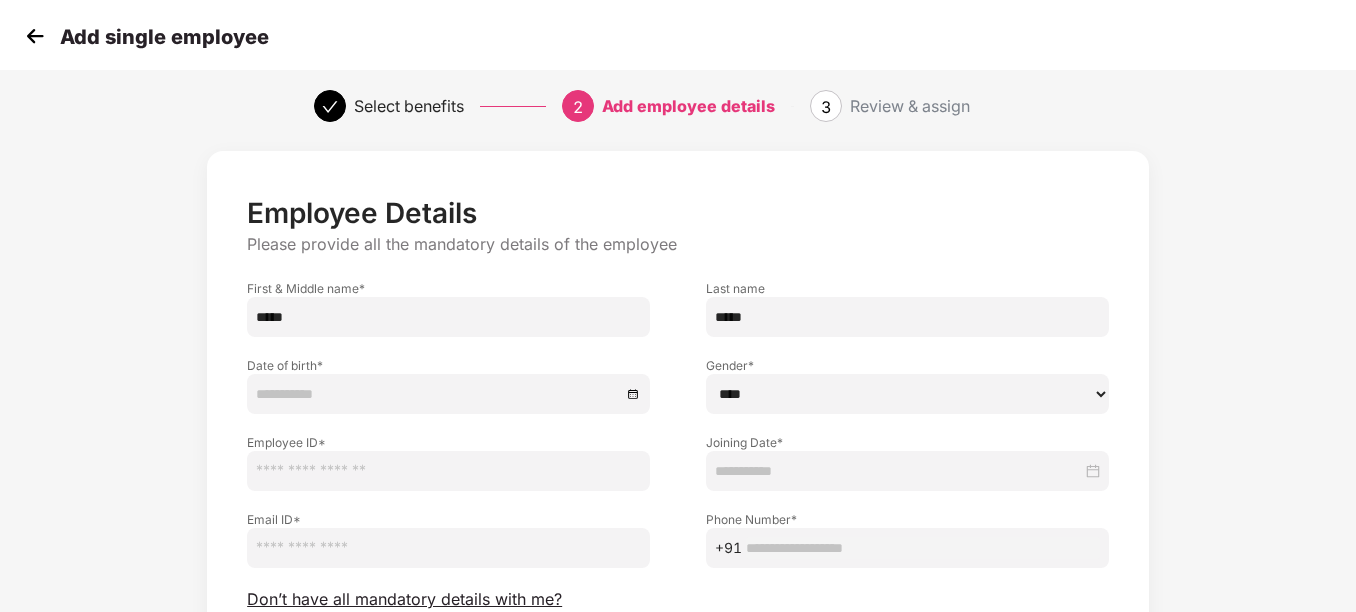 scroll, scrollTop: 0, scrollLeft: 0, axis: both 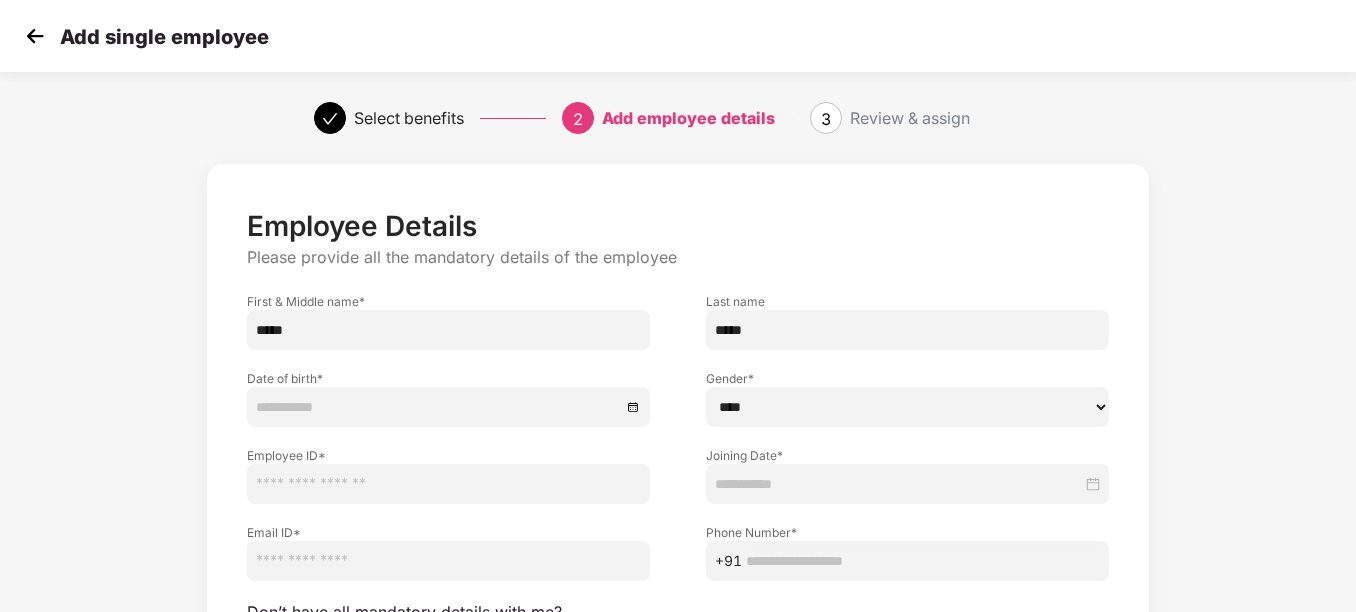 click at bounding box center (898, 484) 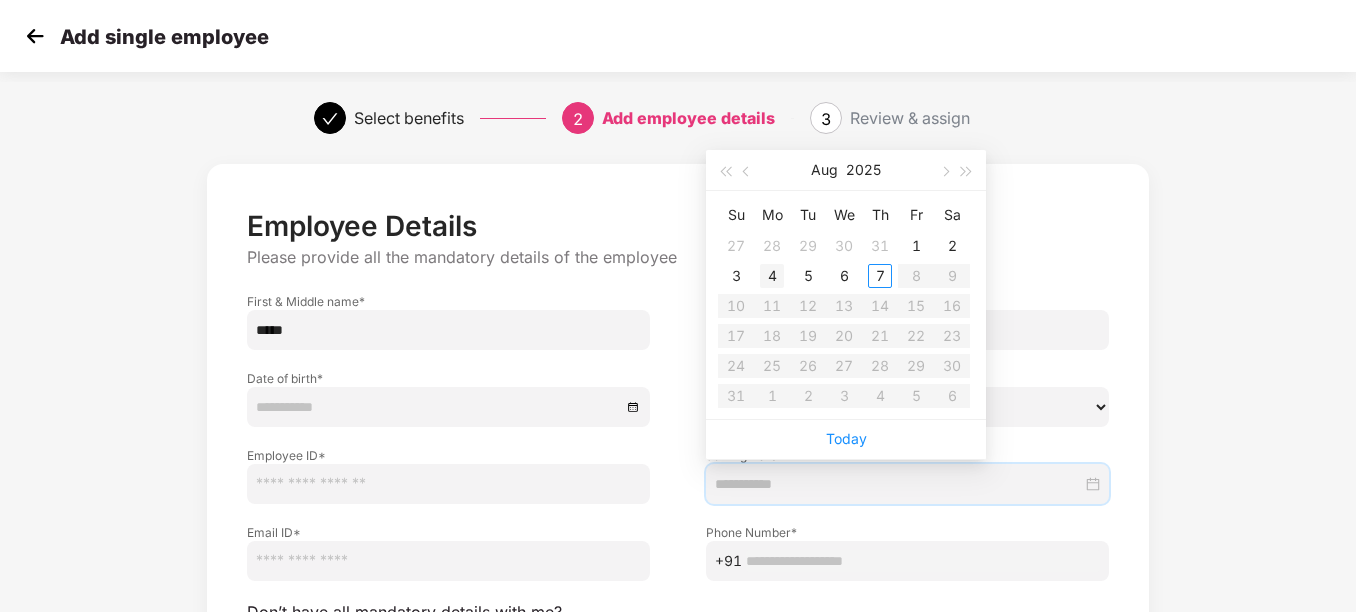 type on "**********" 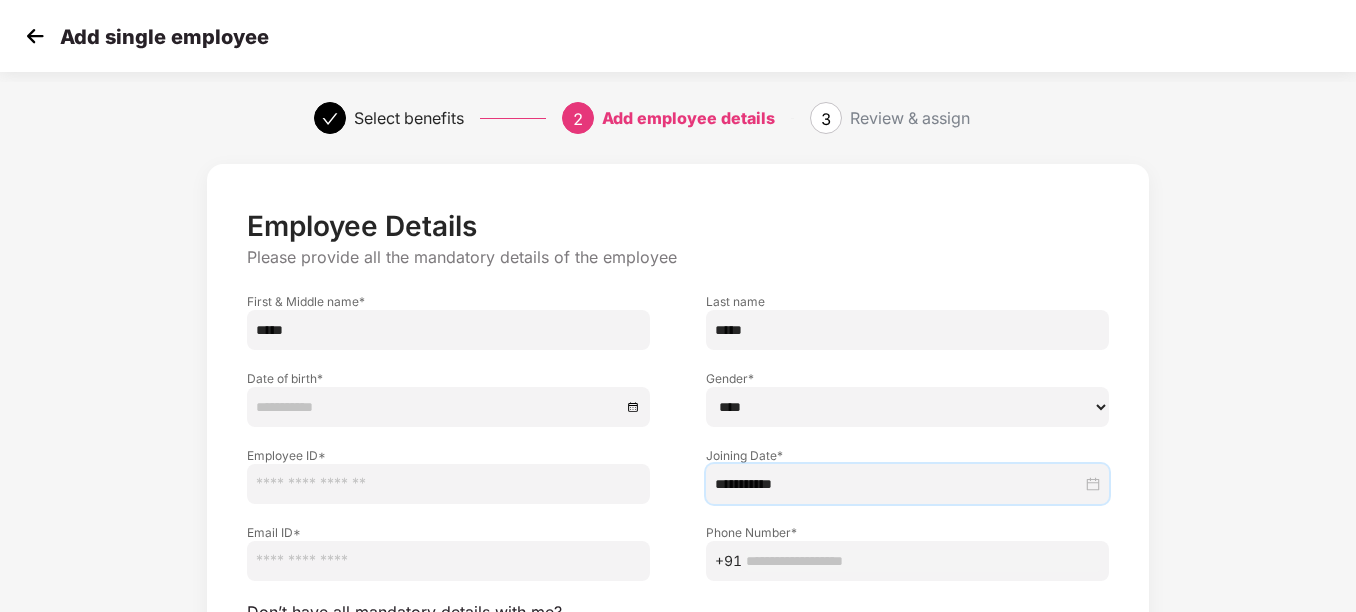 scroll, scrollTop: 100, scrollLeft: 0, axis: vertical 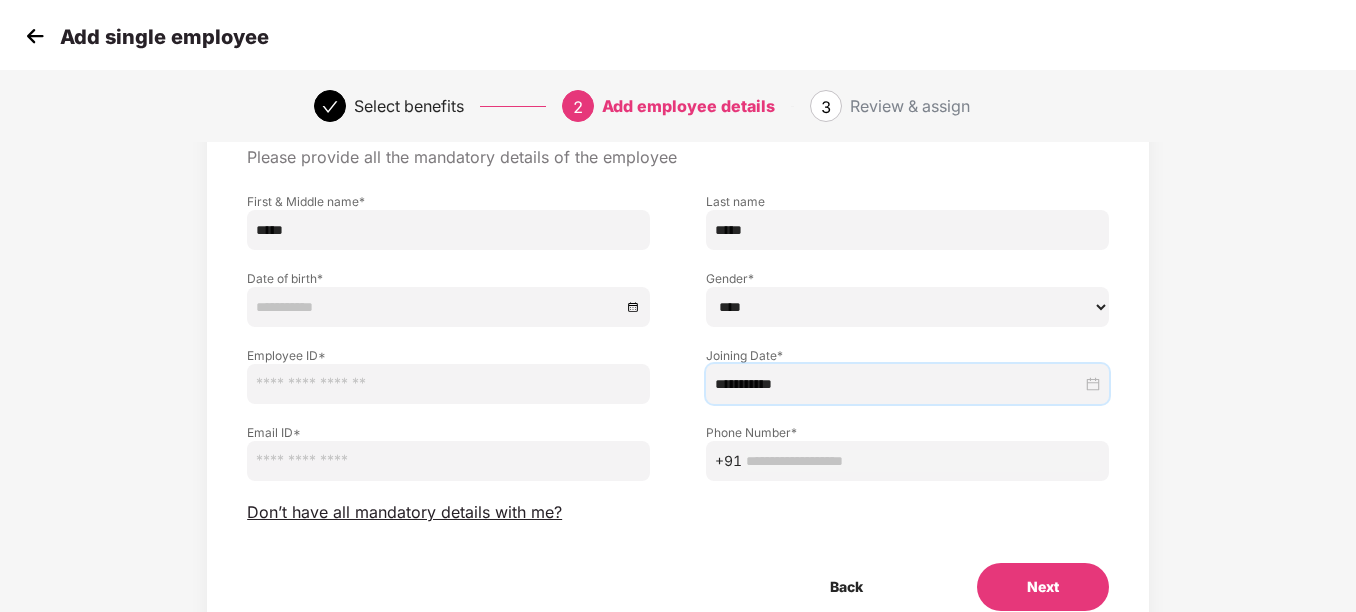 click at bounding box center (448, 384) 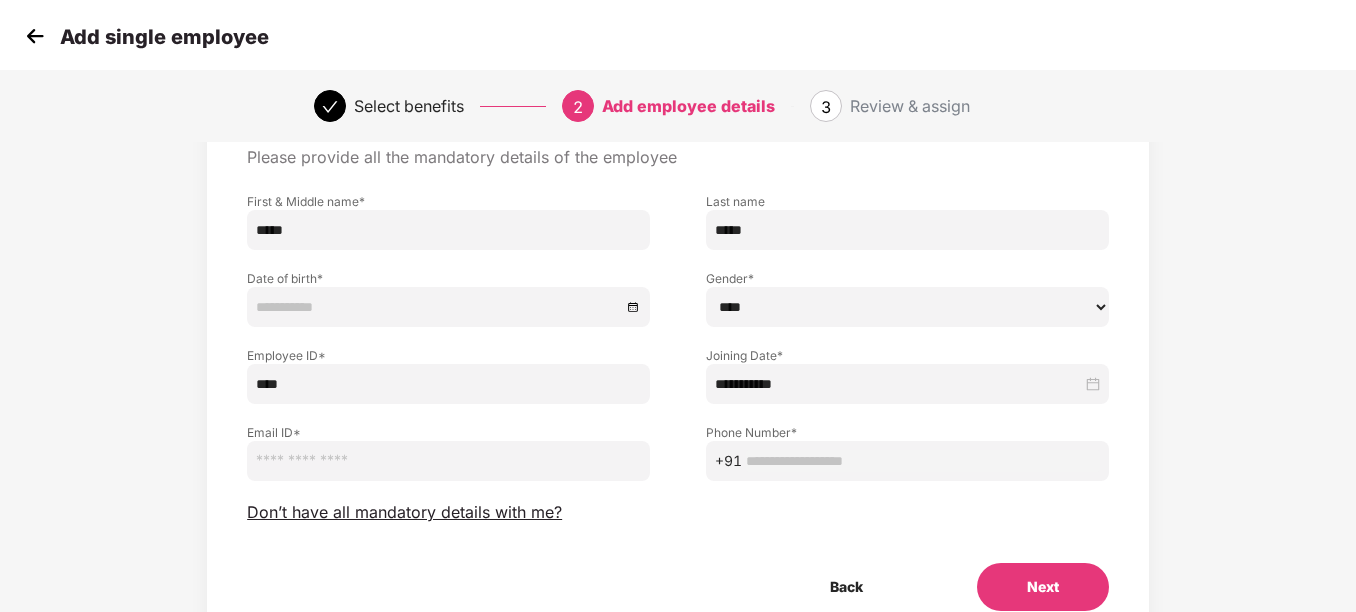 click on "****" at bounding box center (448, 384) 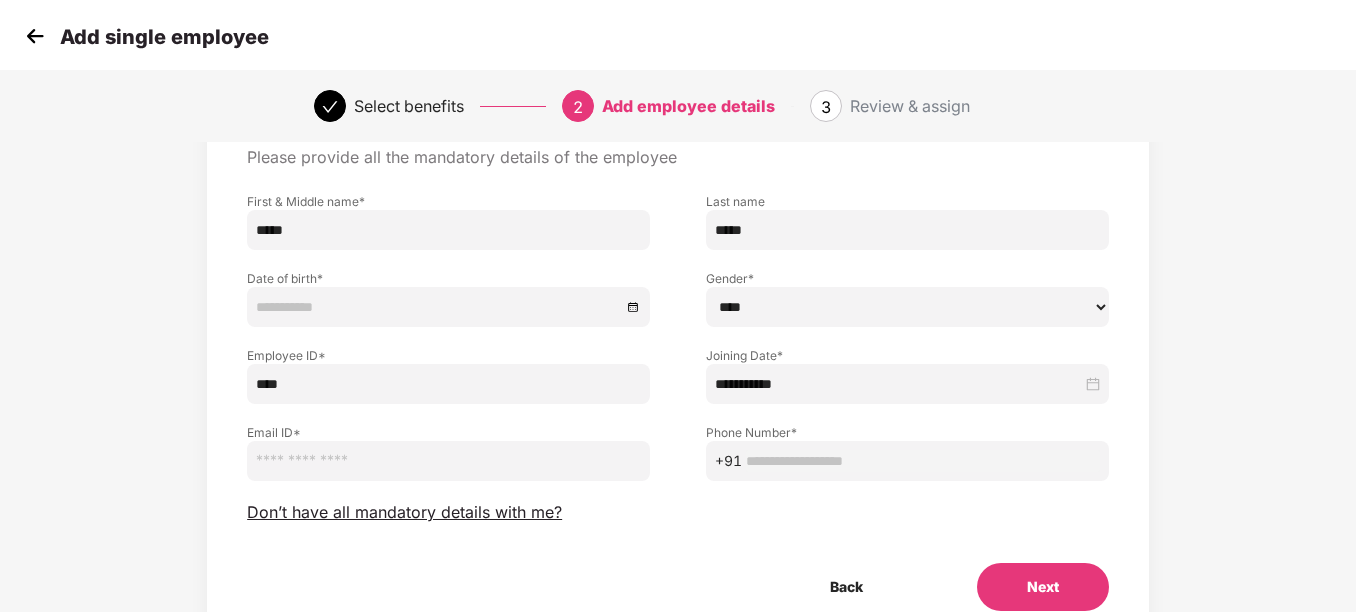 click at bounding box center (923, 461) 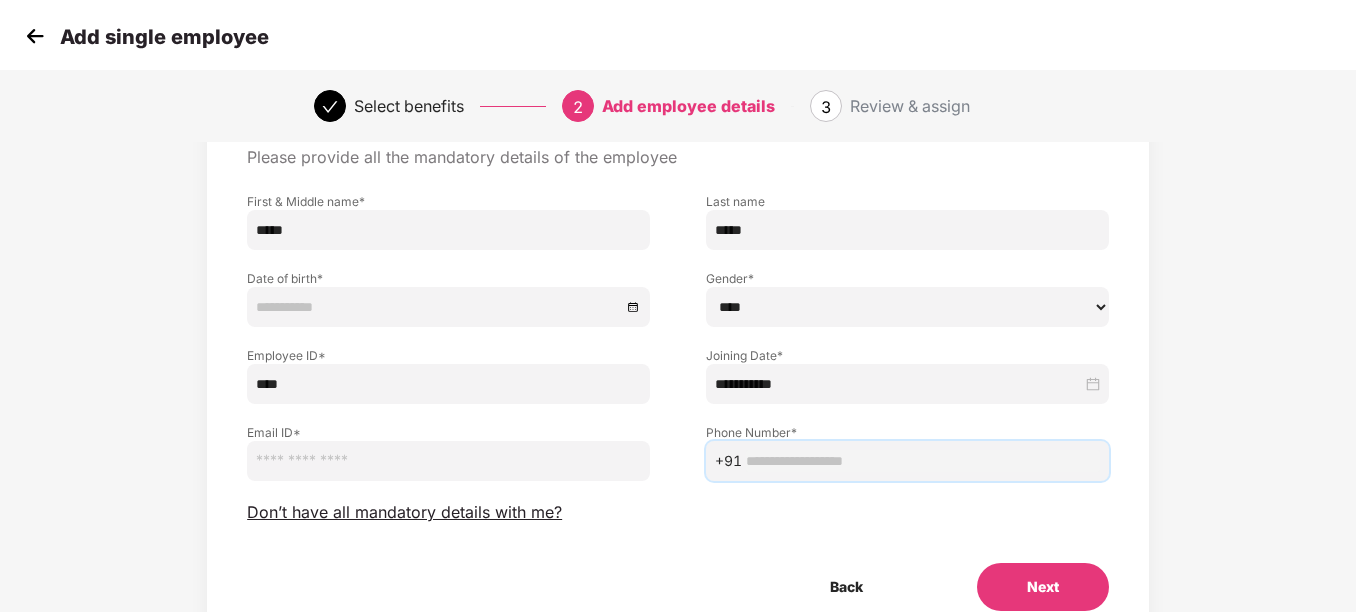 paste on "**********" 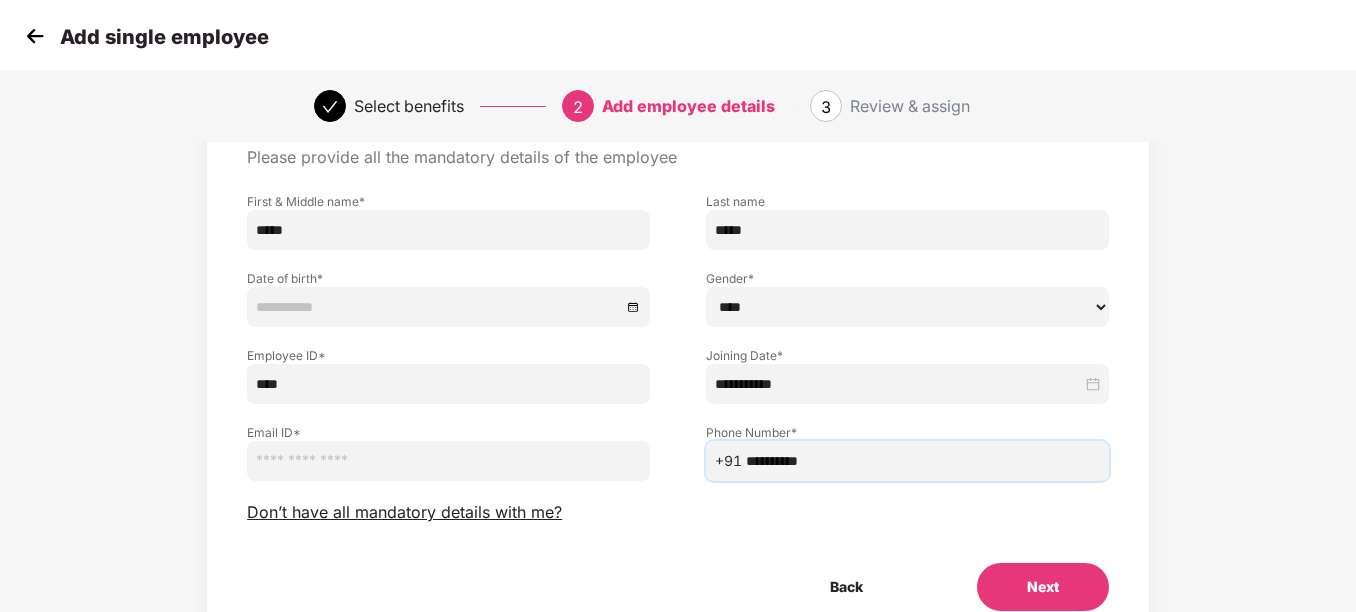 type on "**********" 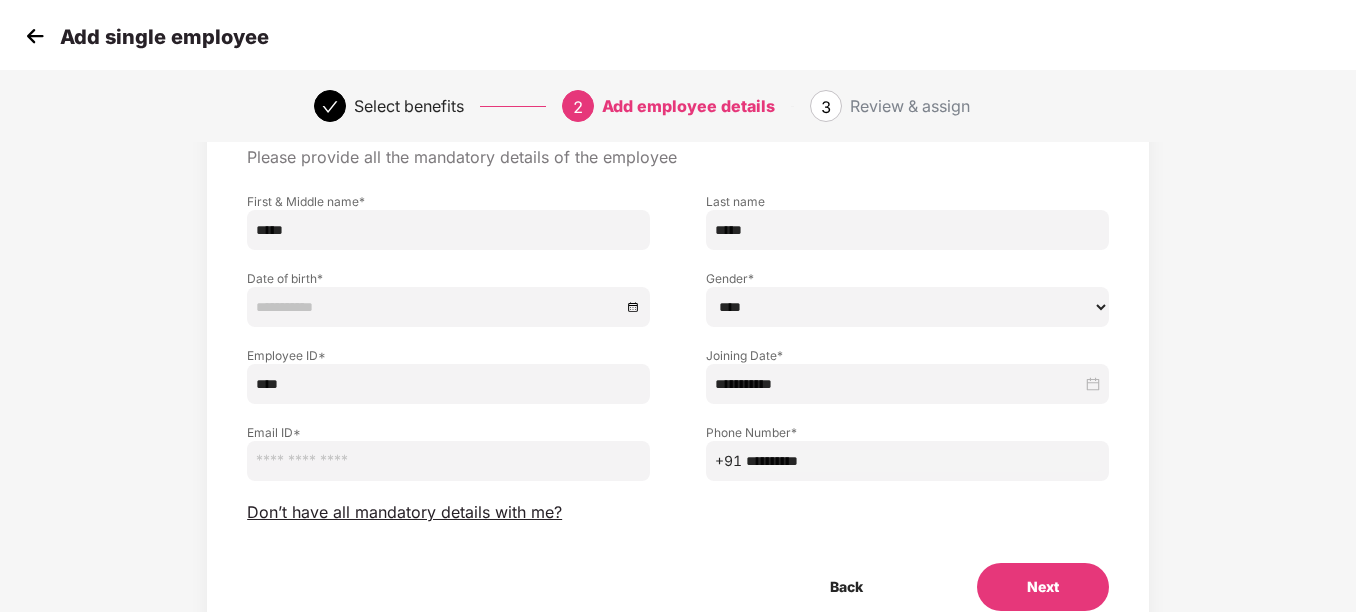paste on "**********" 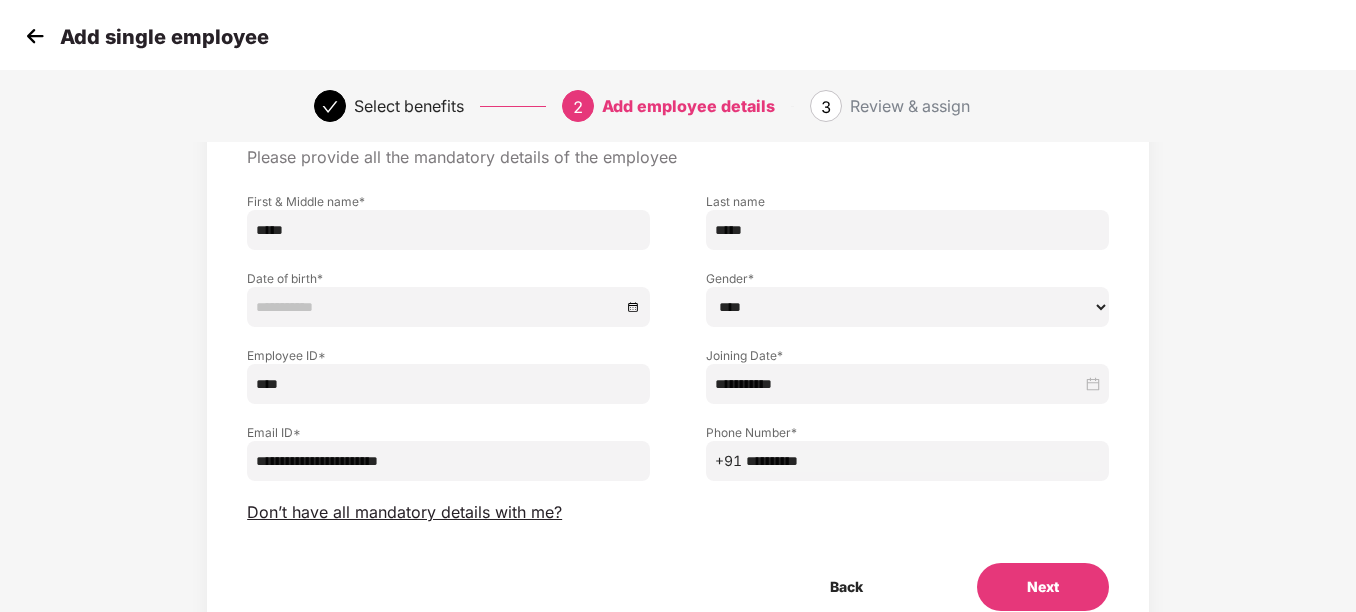 type on "**********" 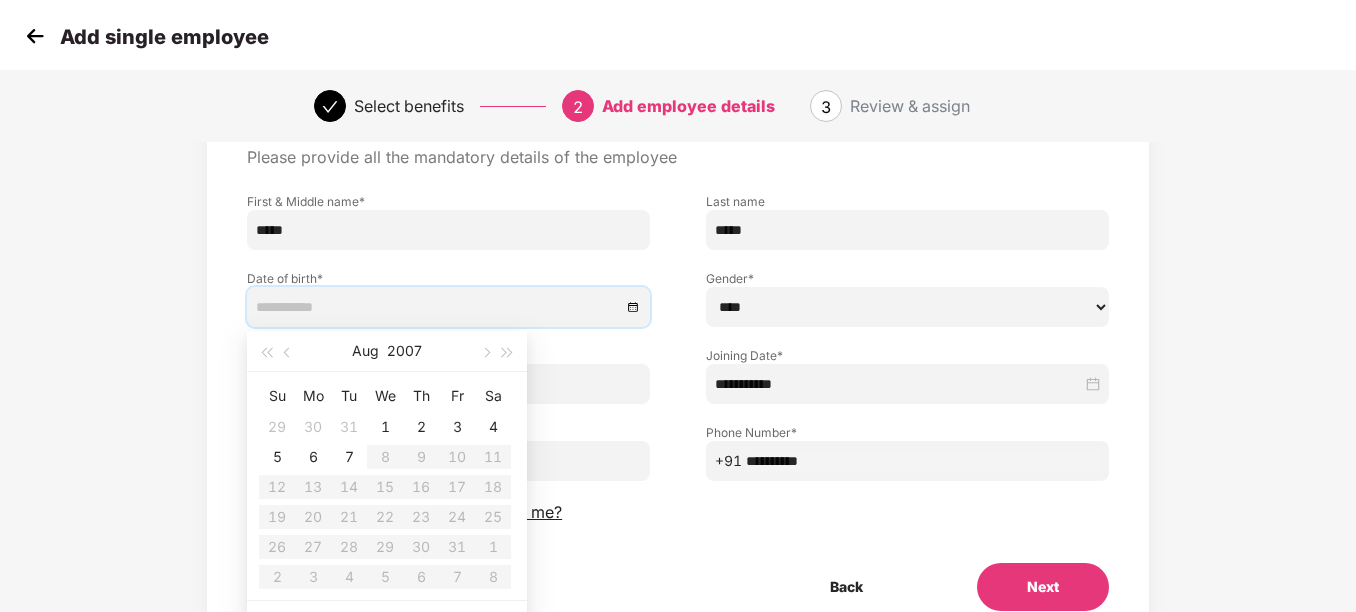 click at bounding box center (448, 307) 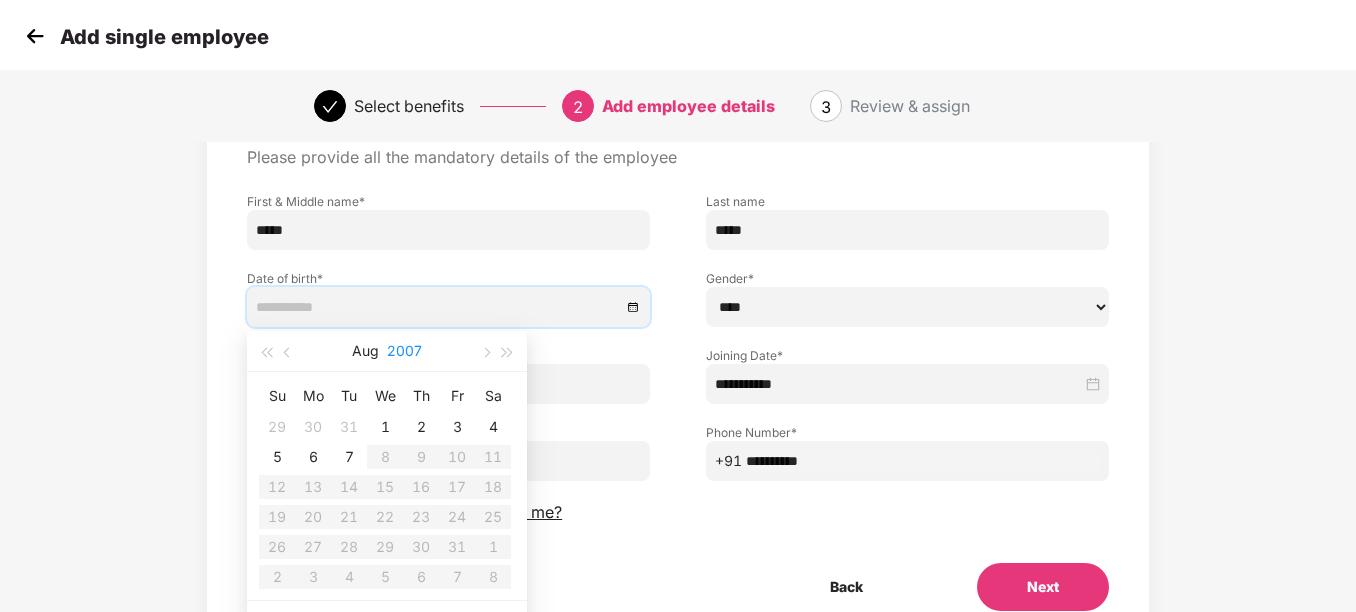 click on "2007" at bounding box center (404, 351) 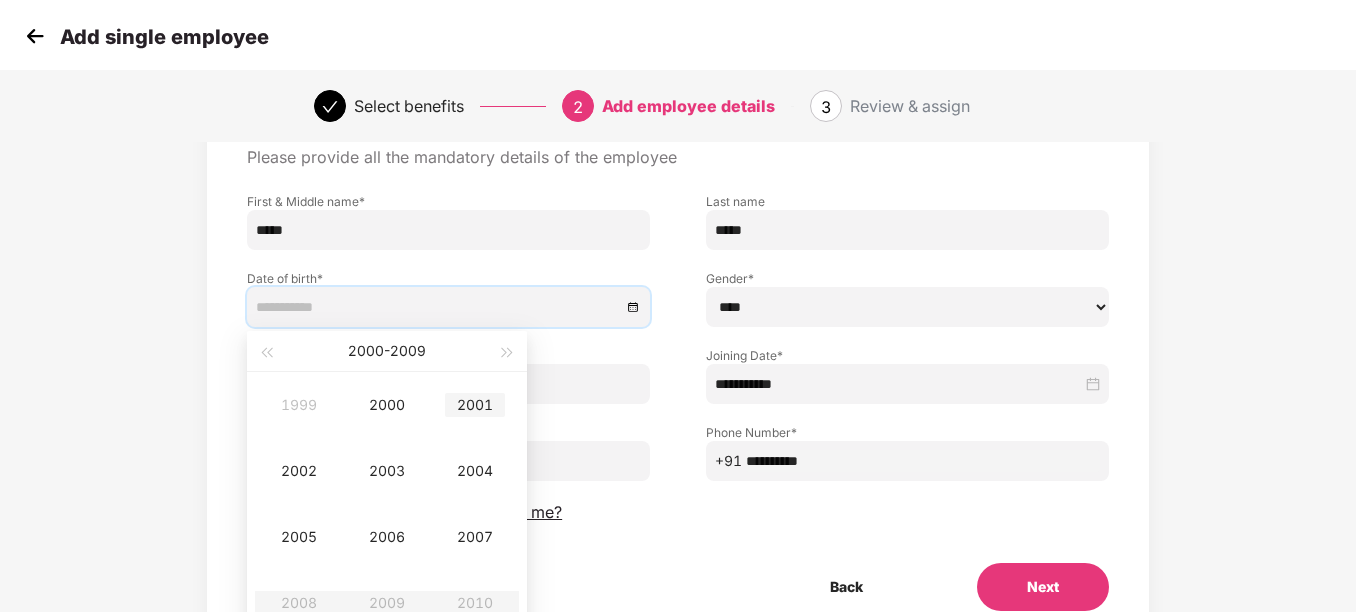 type on "**********" 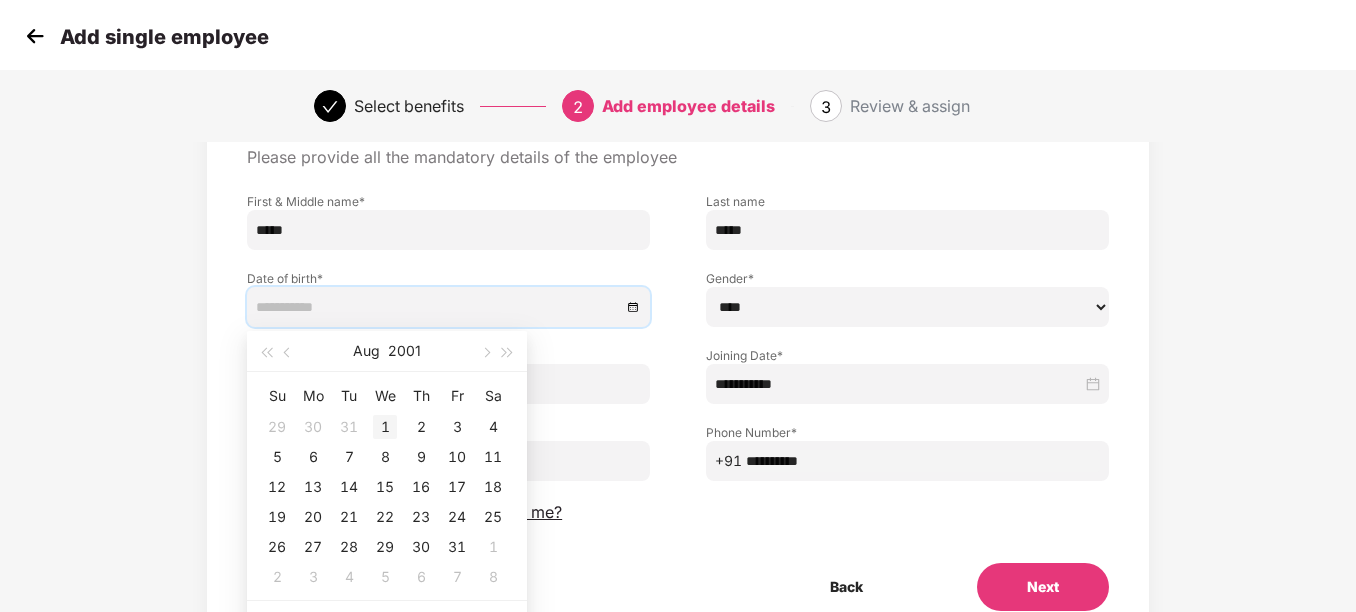 type on "**********" 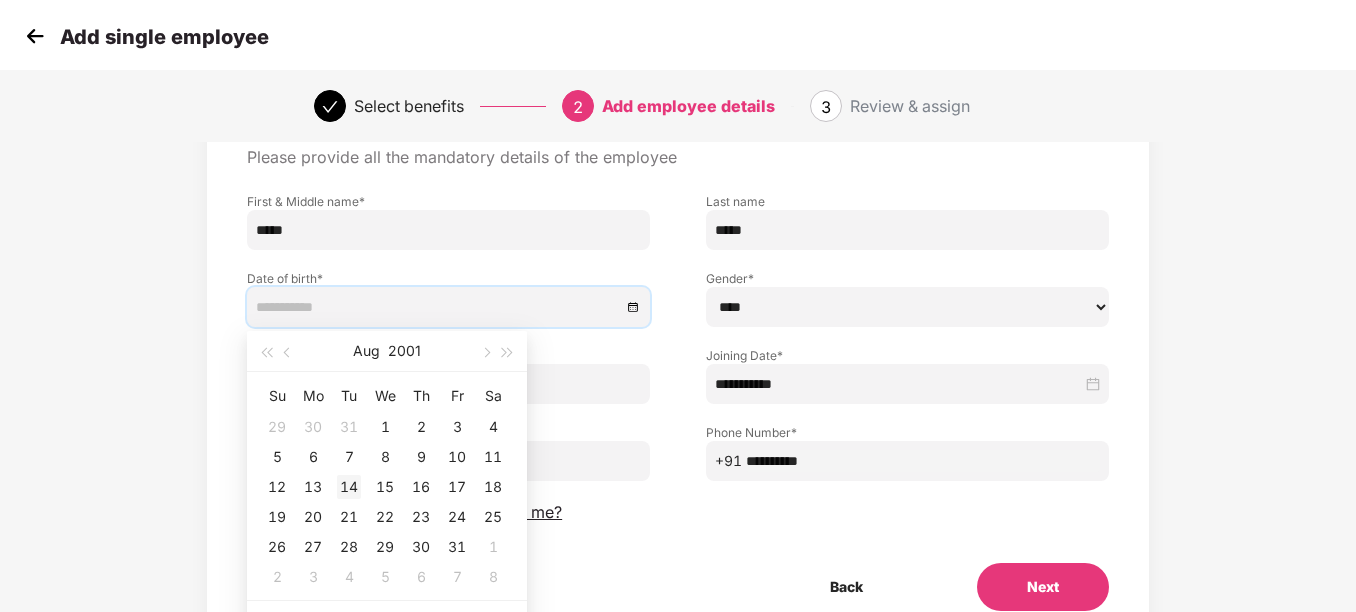 type on "**********" 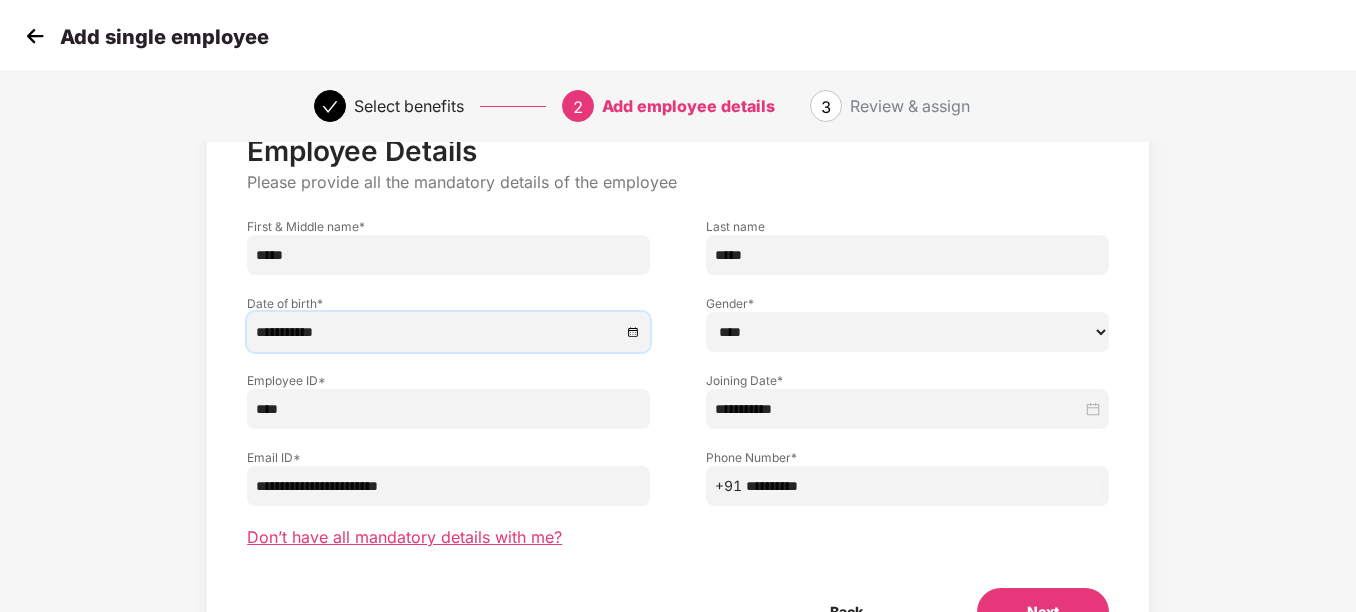 scroll, scrollTop: 189, scrollLeft: 0, axis: vertical 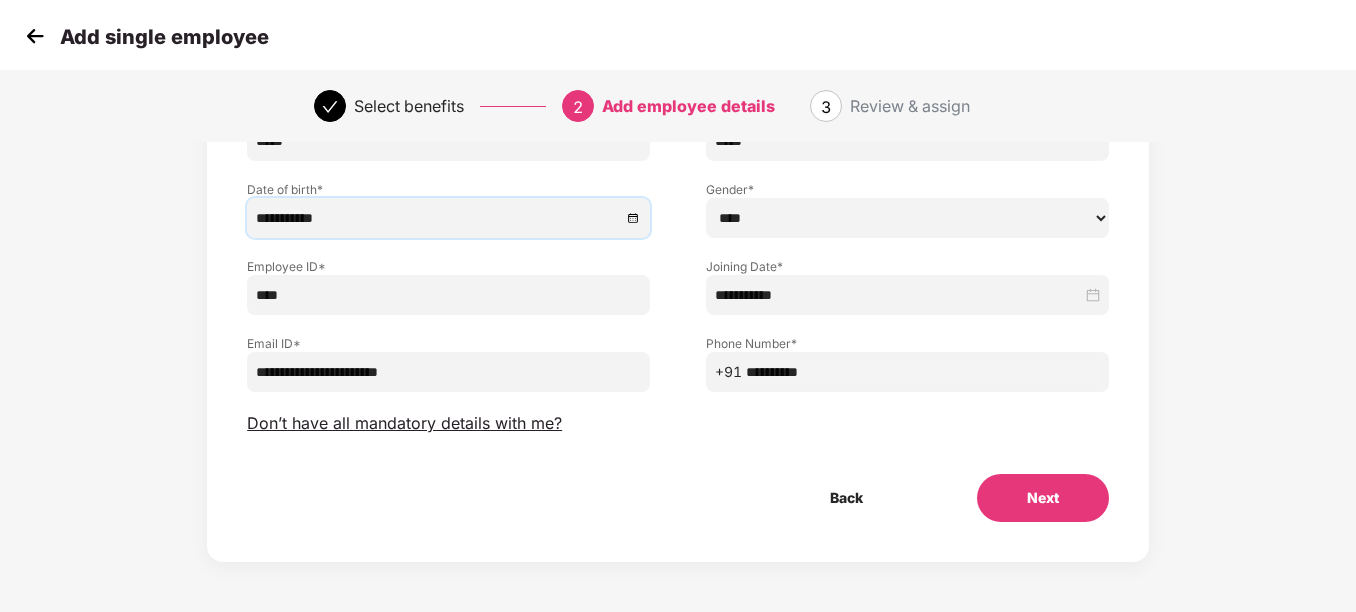 click on "Next" at bounding box center (1043, 498) 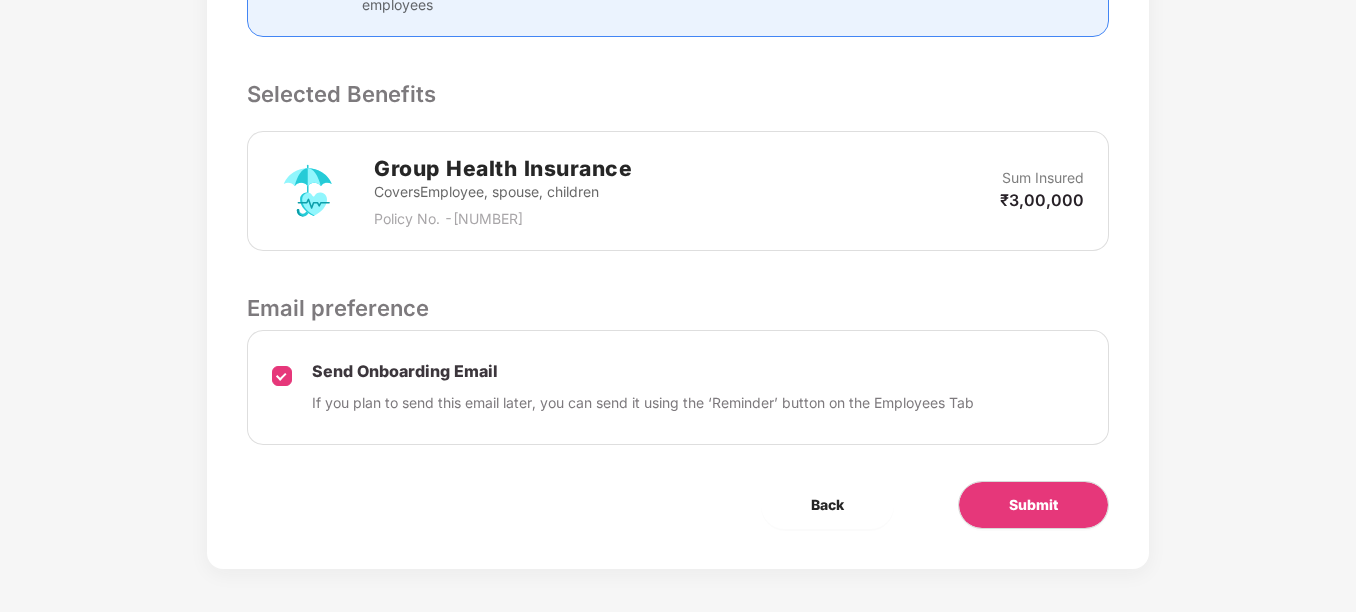 scroll, scrollTop: 635, scrollLeft: 0, axis: vertical 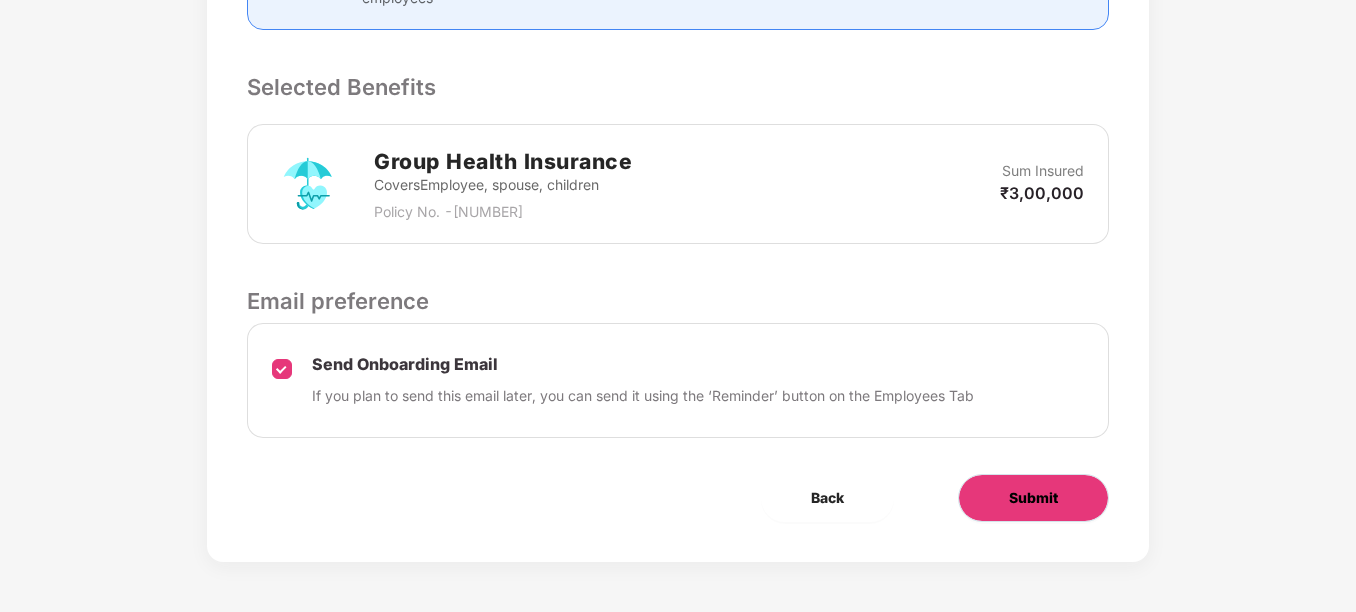 click on "Submit" at bounding box center [1033, 498] 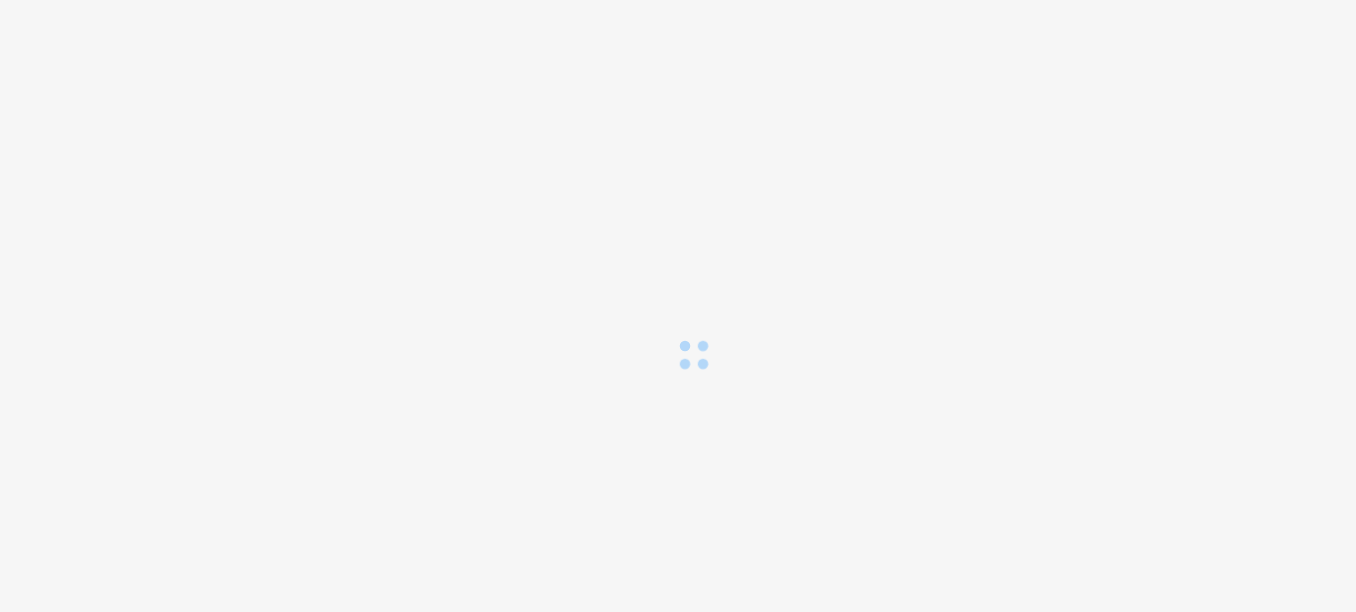 scroll, scrollTop: 0, scrollLeft: 0, axis: both 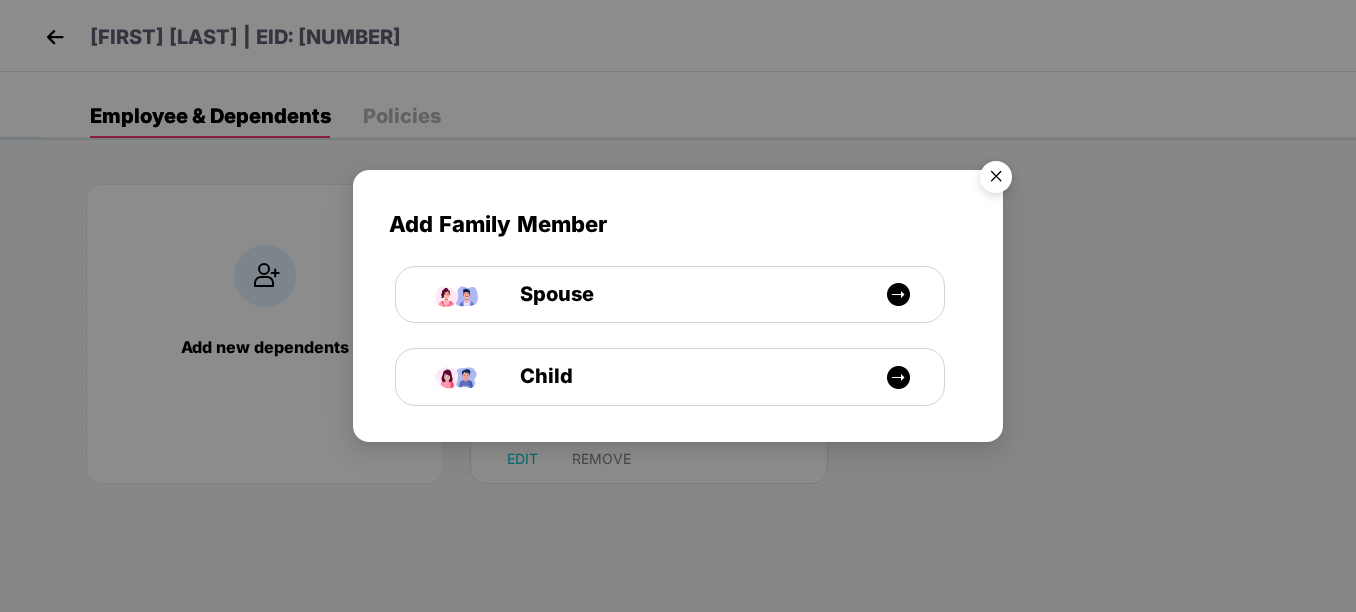 click at bounding box center (996, 180) 